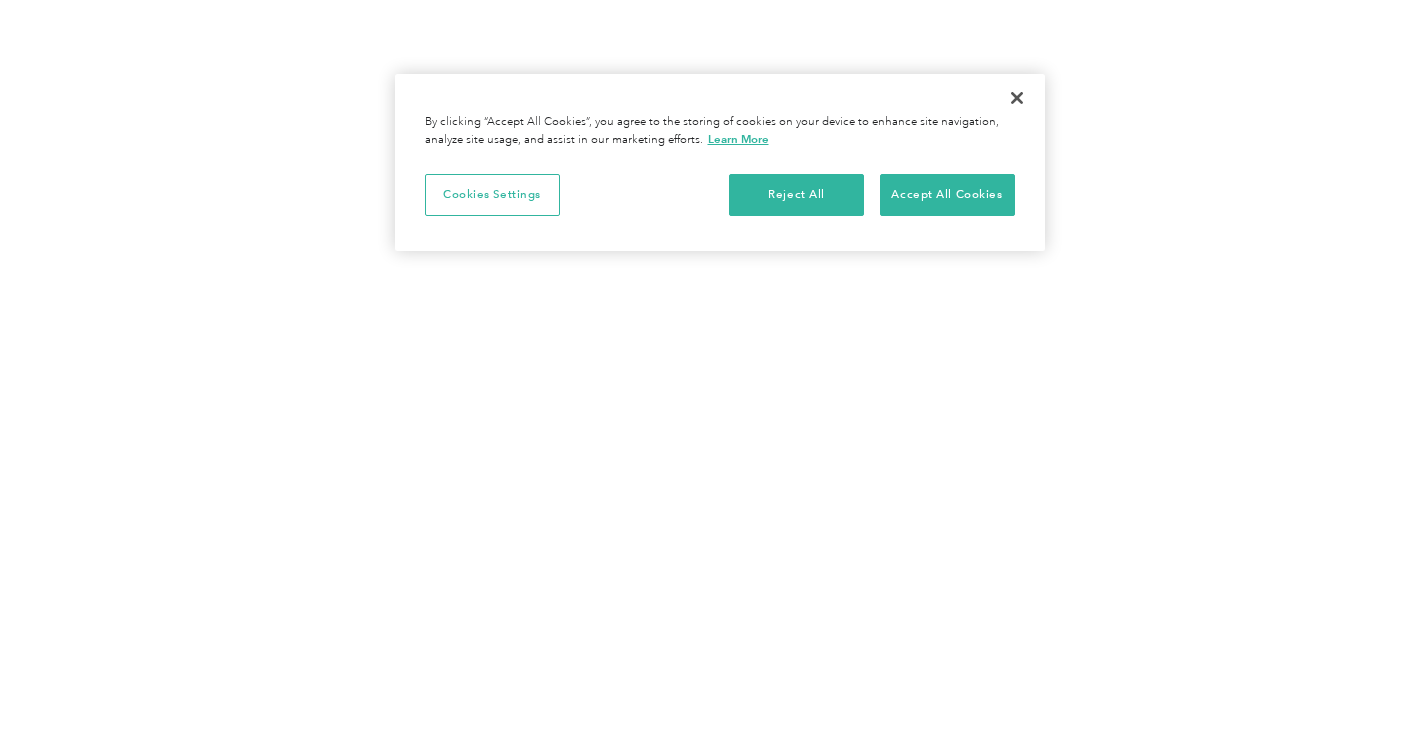 scroll, scrollTop: 0, scrollLeft: 0, axis: both 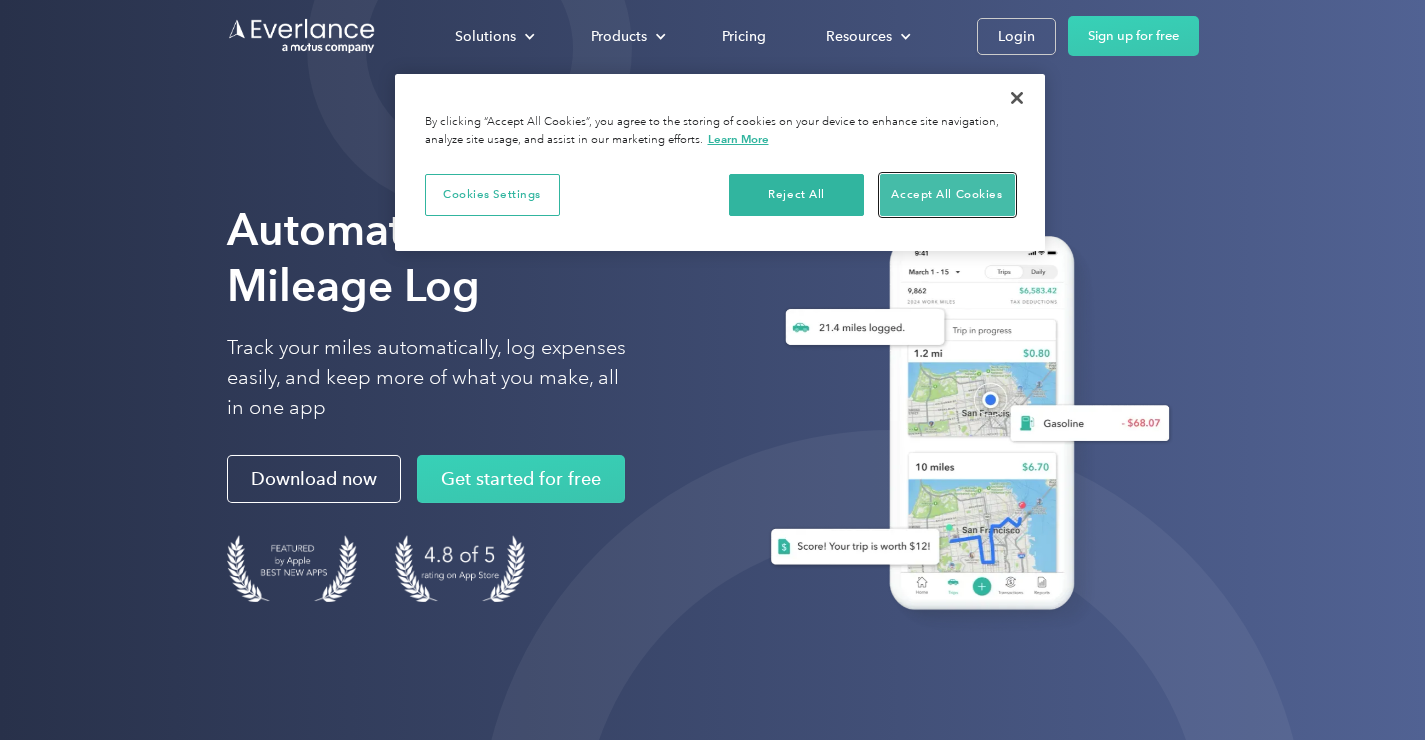 click on "Accept All Cookies" at bounding box center (947, 195) 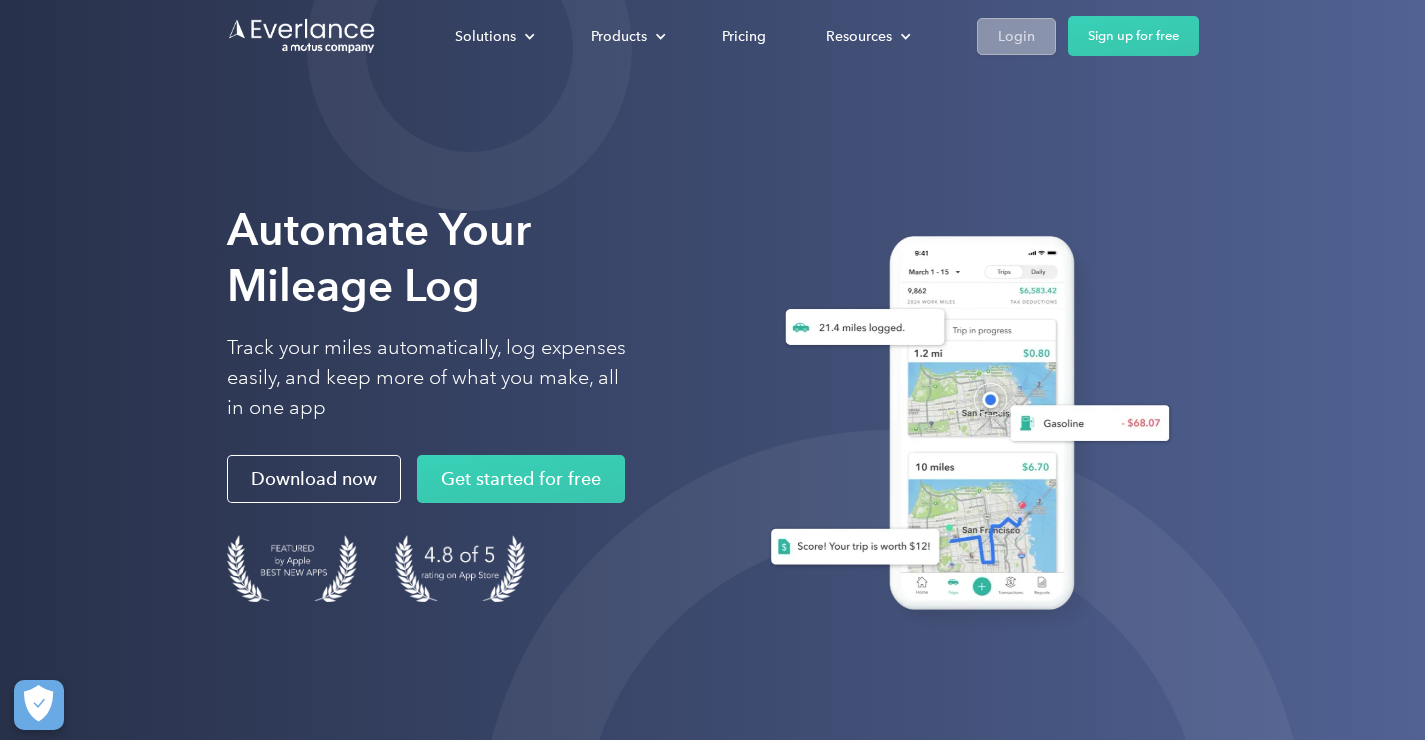 click on "Login" at bounding box center (1016, 36) 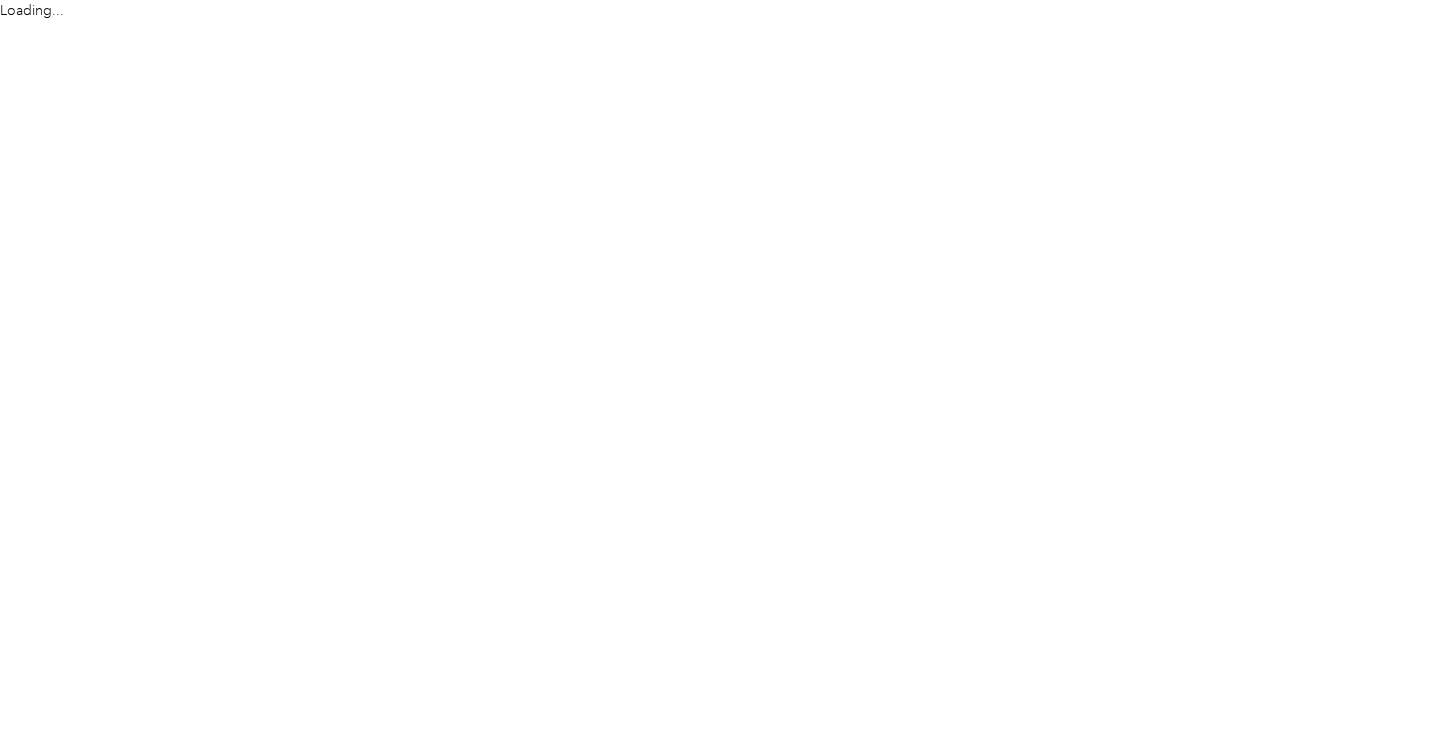 scroll, scrollTop: 0, scrollLeft: 0, axis: both 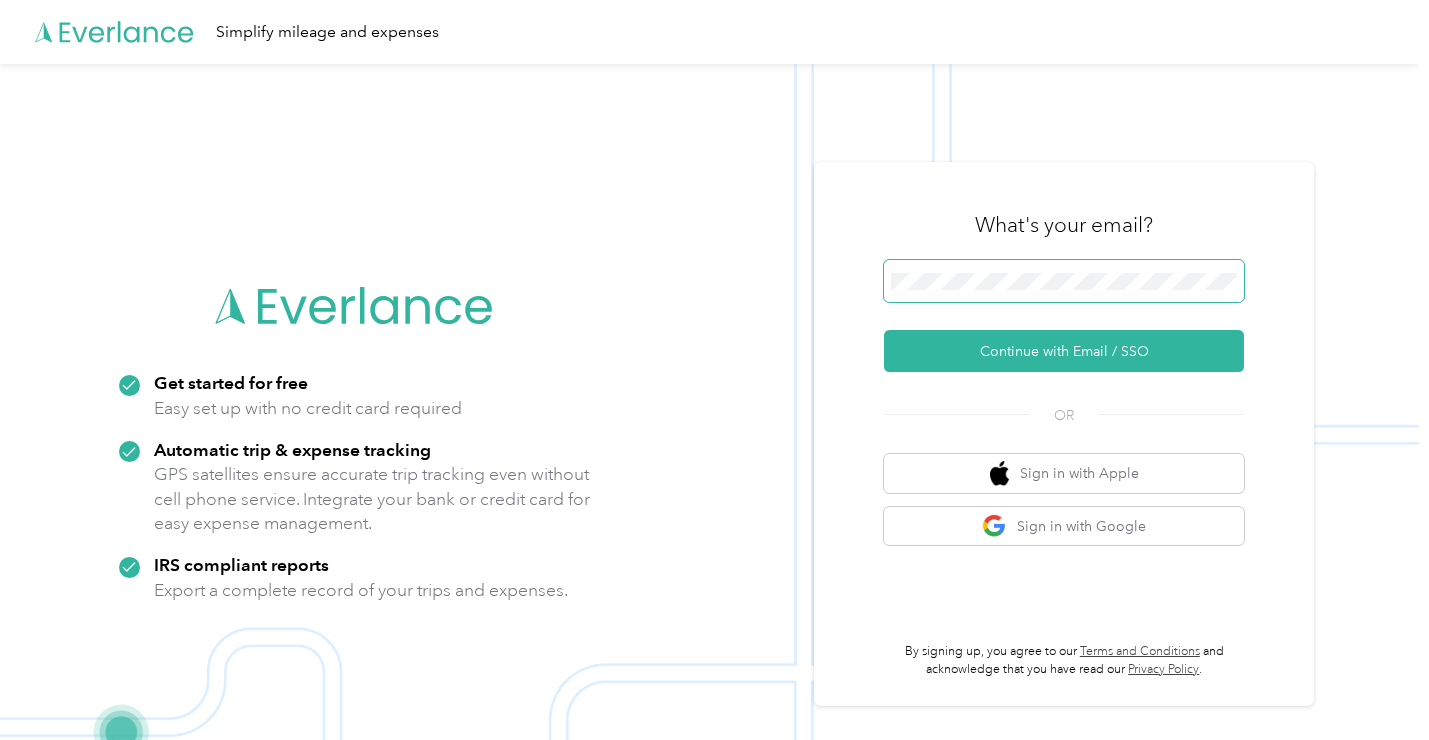 click at bounding box center (1064, 281) 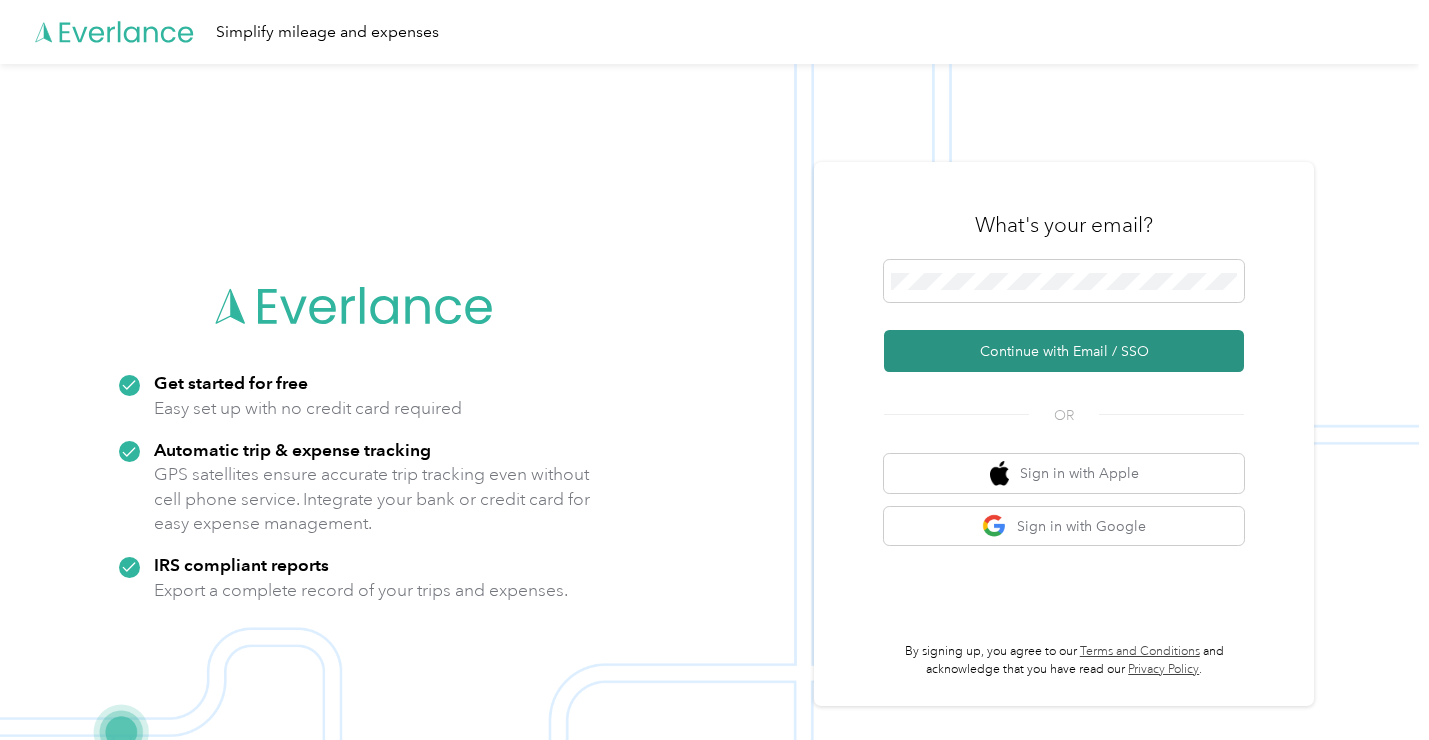 click on "Continue with Email / SSO" at bounding box center (1064, 351) 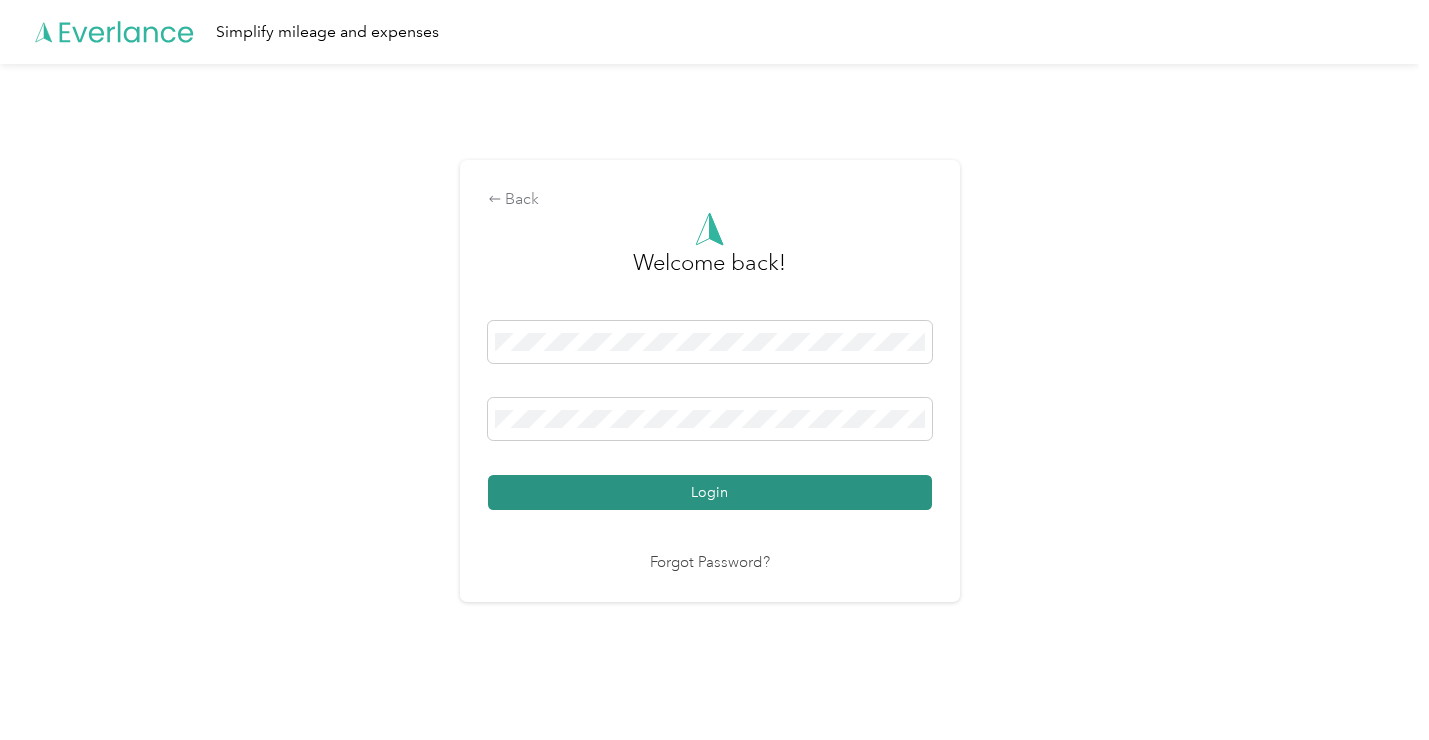 click on "Login" at bounding box center [710, 492] 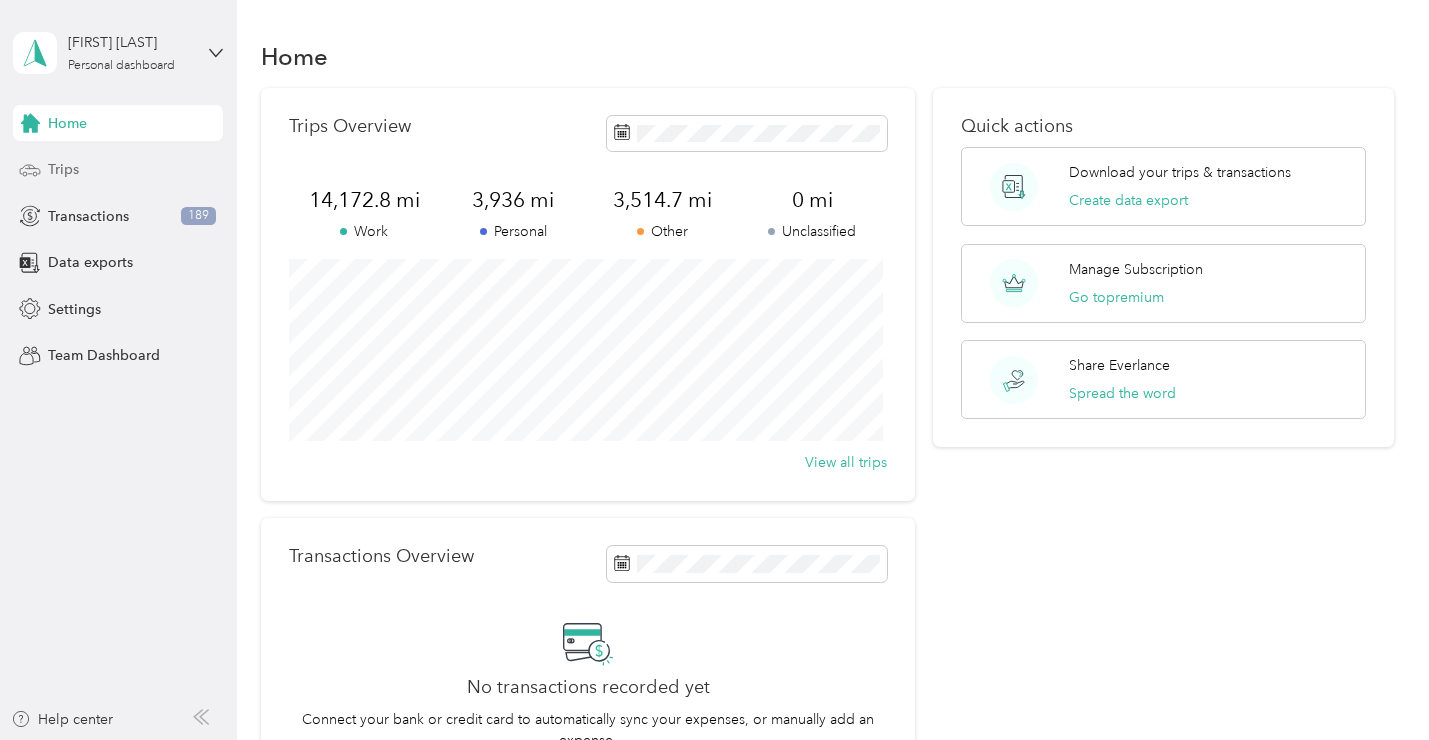 click on "Trips" at bounding box center [63, 169] 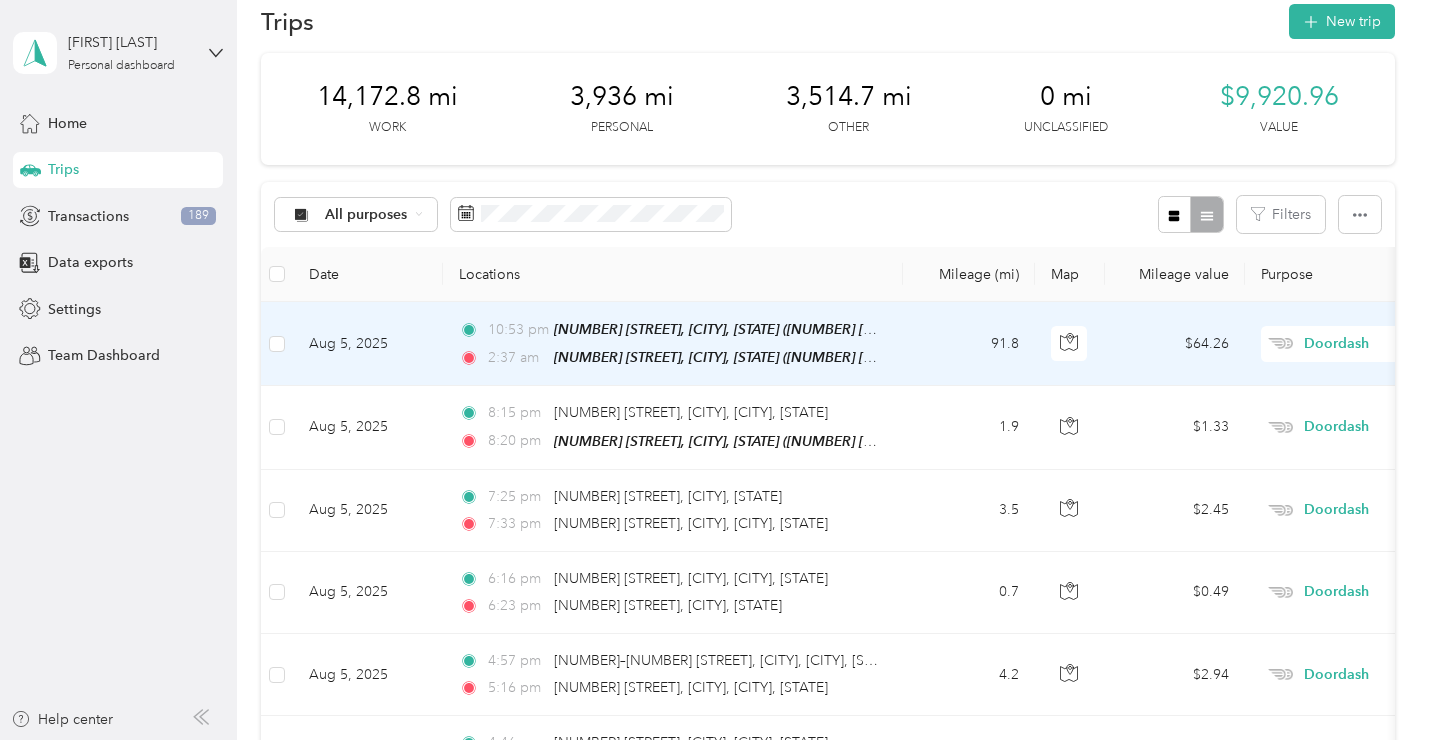 scroll, scrollTop: 60, scrollLeft: 0, axis: vertical 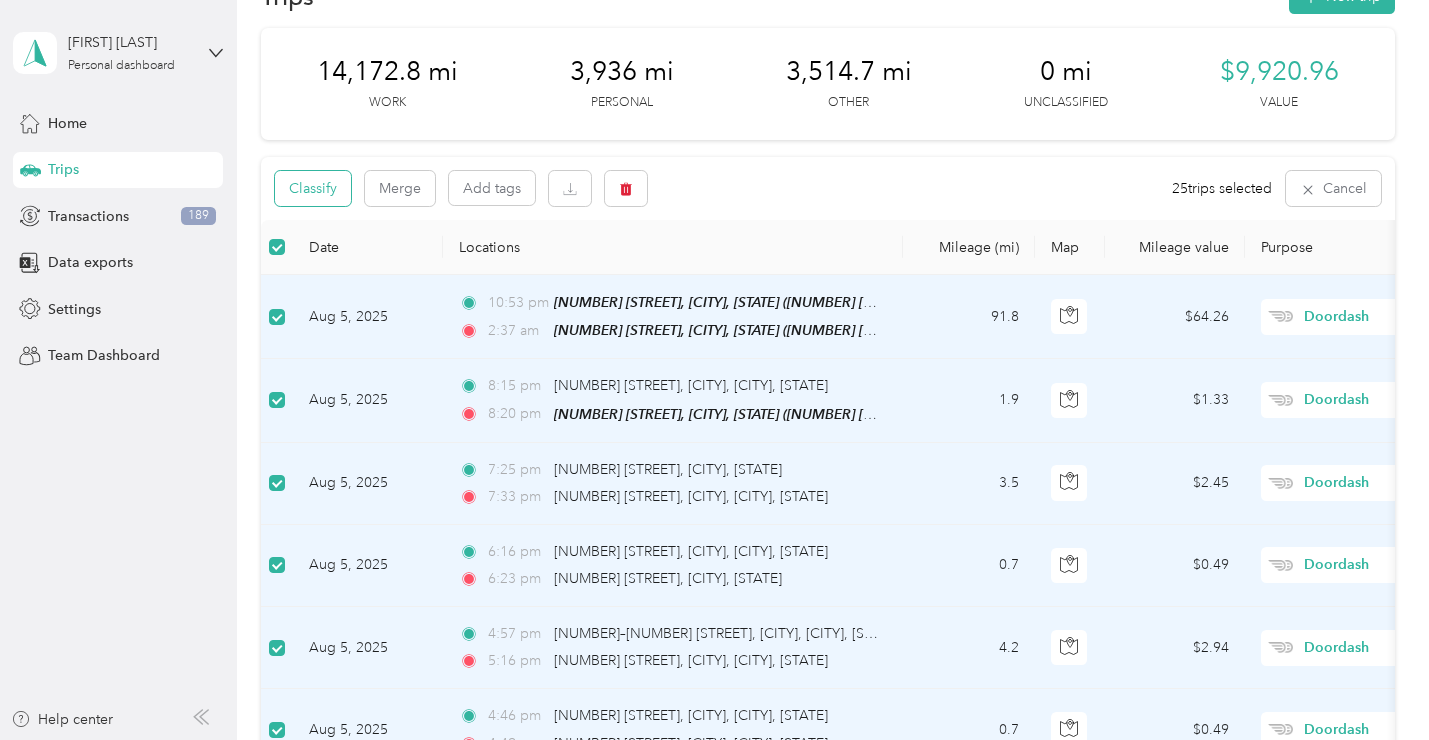 click on "Classify" at bounding box center (313, 188) 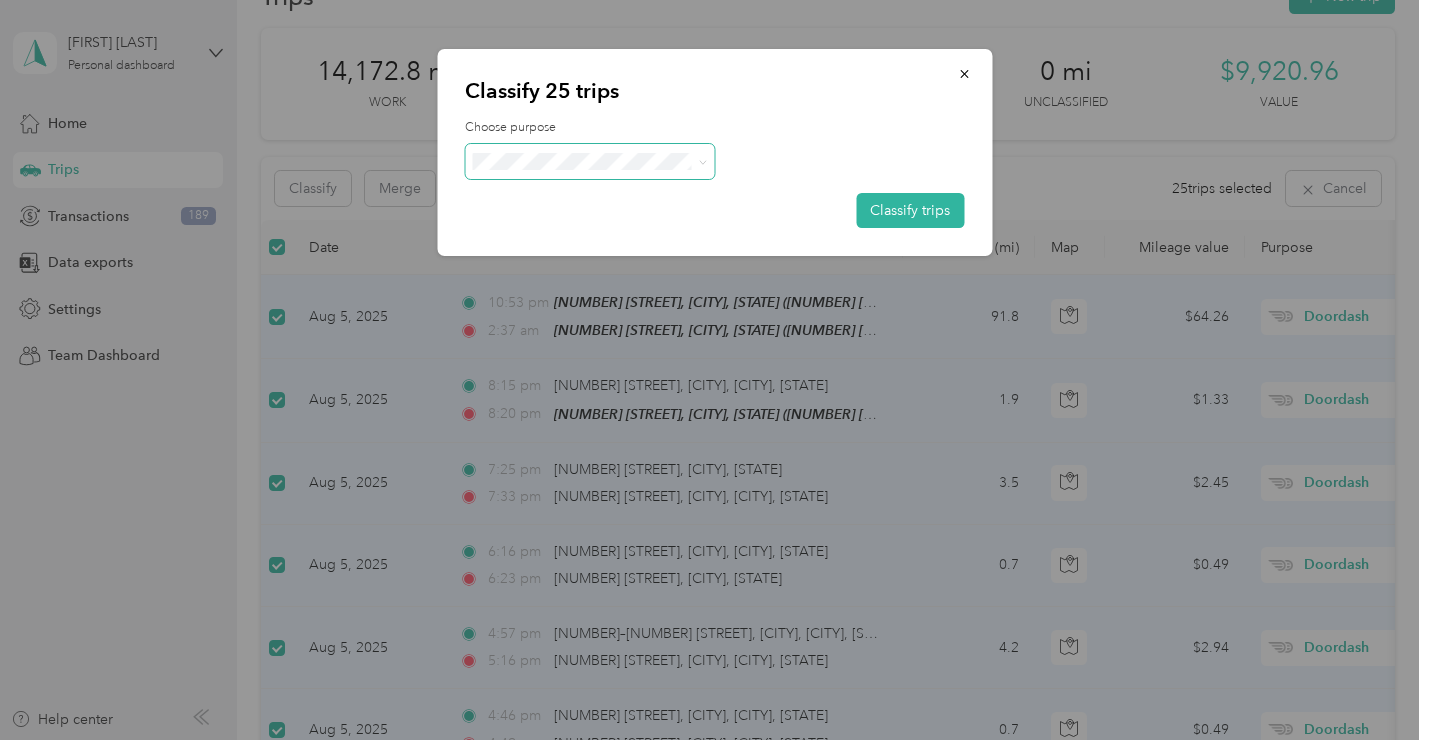 click at bounding box center (703, 161) 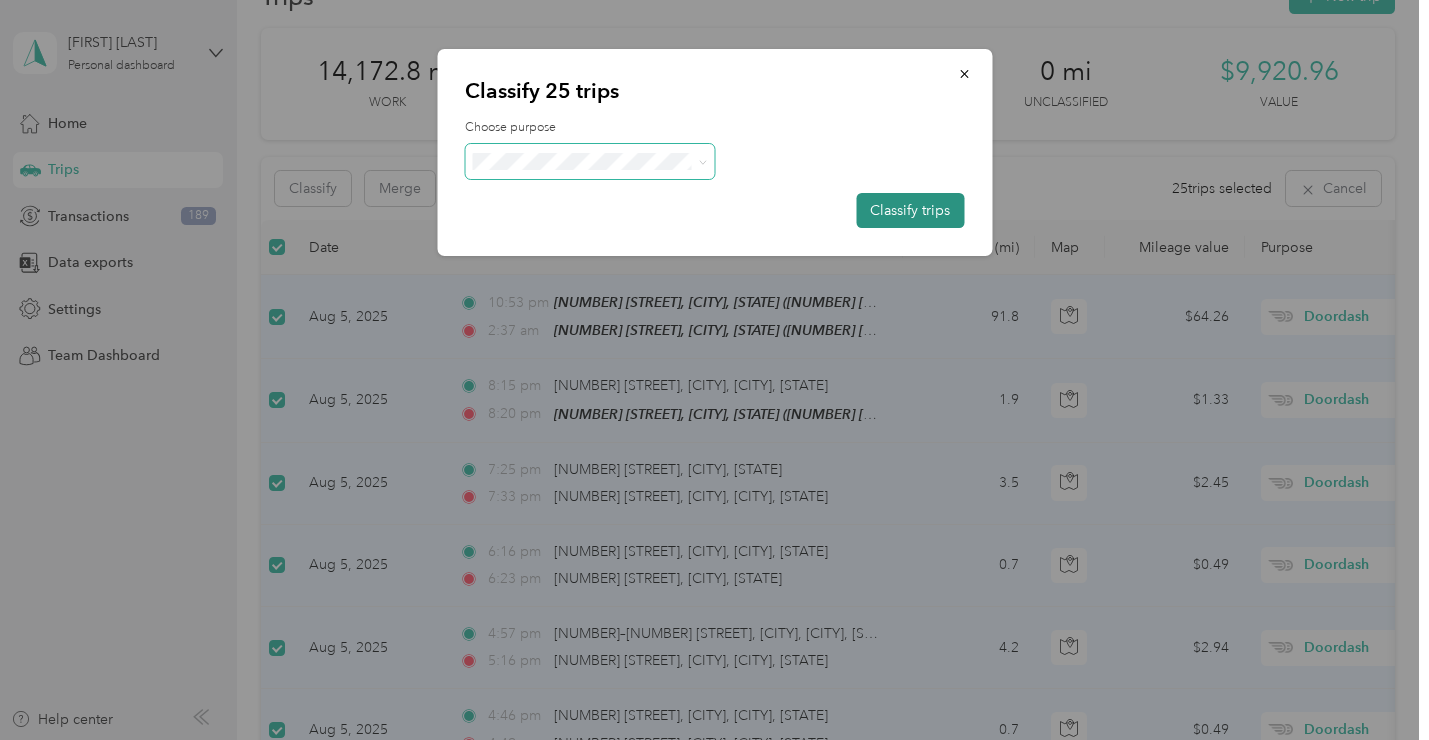 click on "Classify trips" at bounding box center (910, 210) 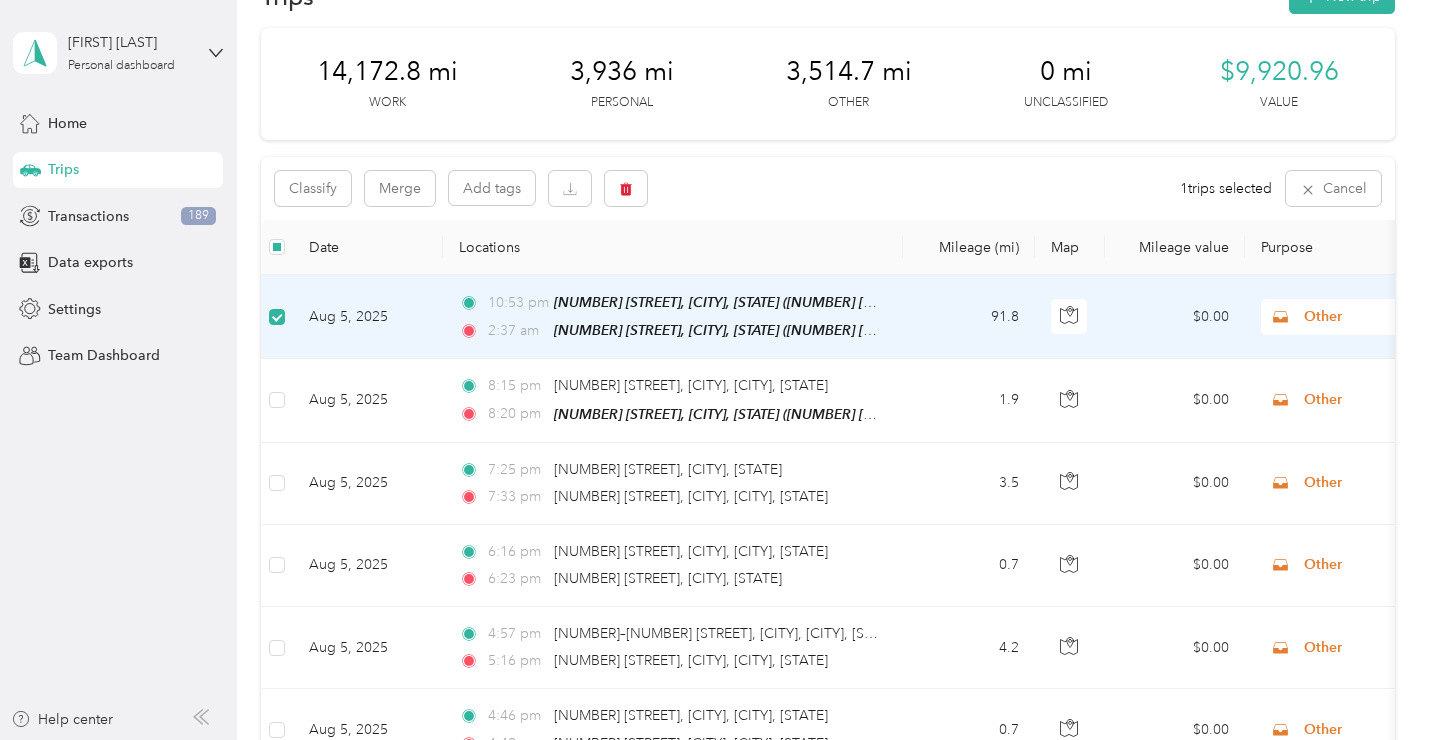 click on "Other" at bounding box center (1395, 317) 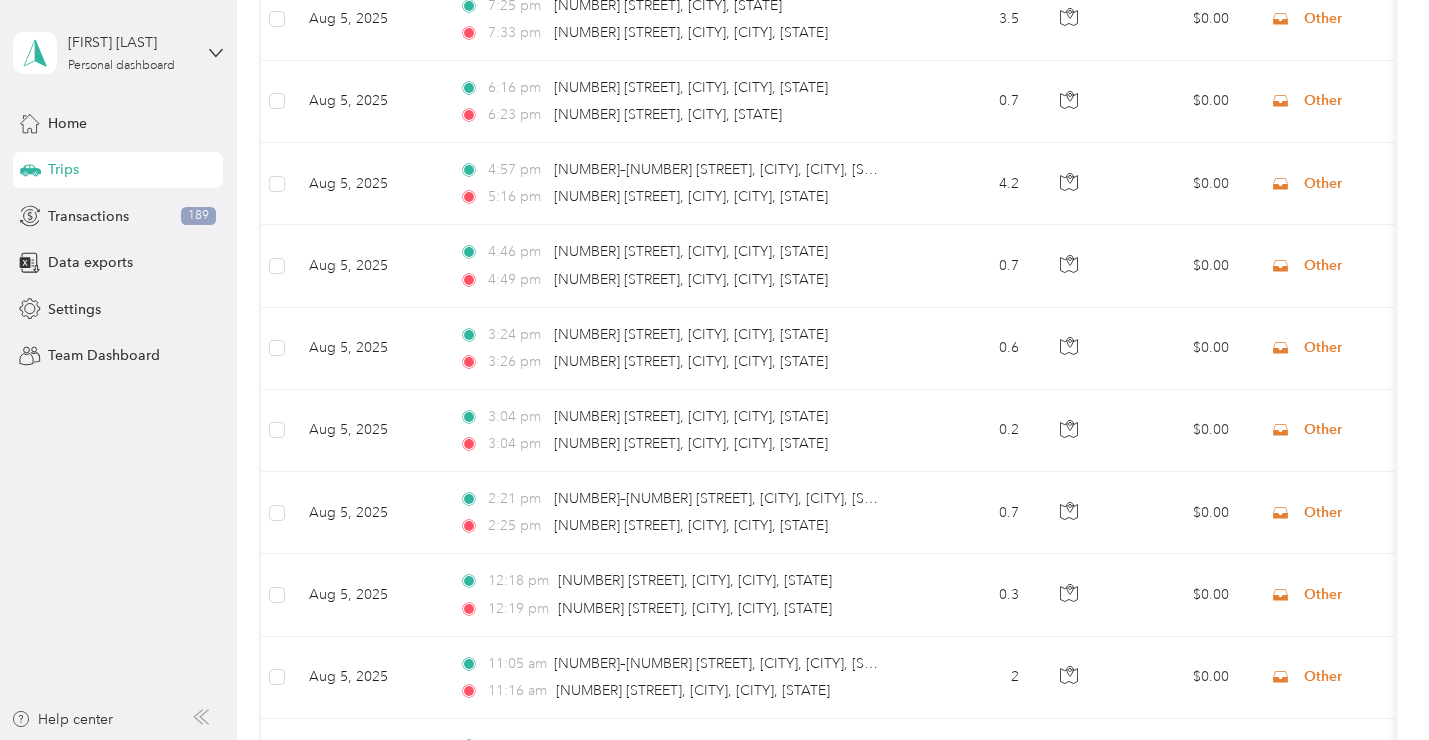scroll, scrollTop: 0, scrollLeft: 0, axis: both 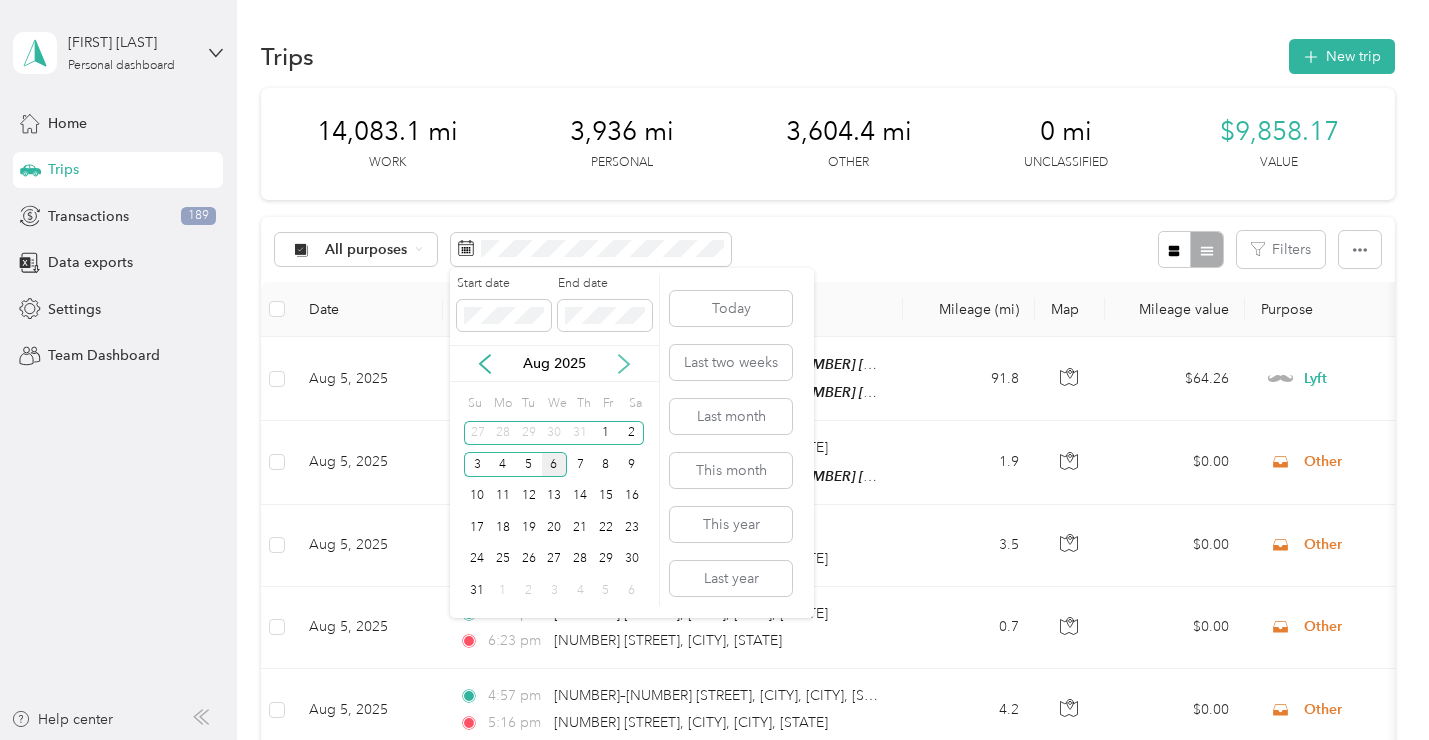 click 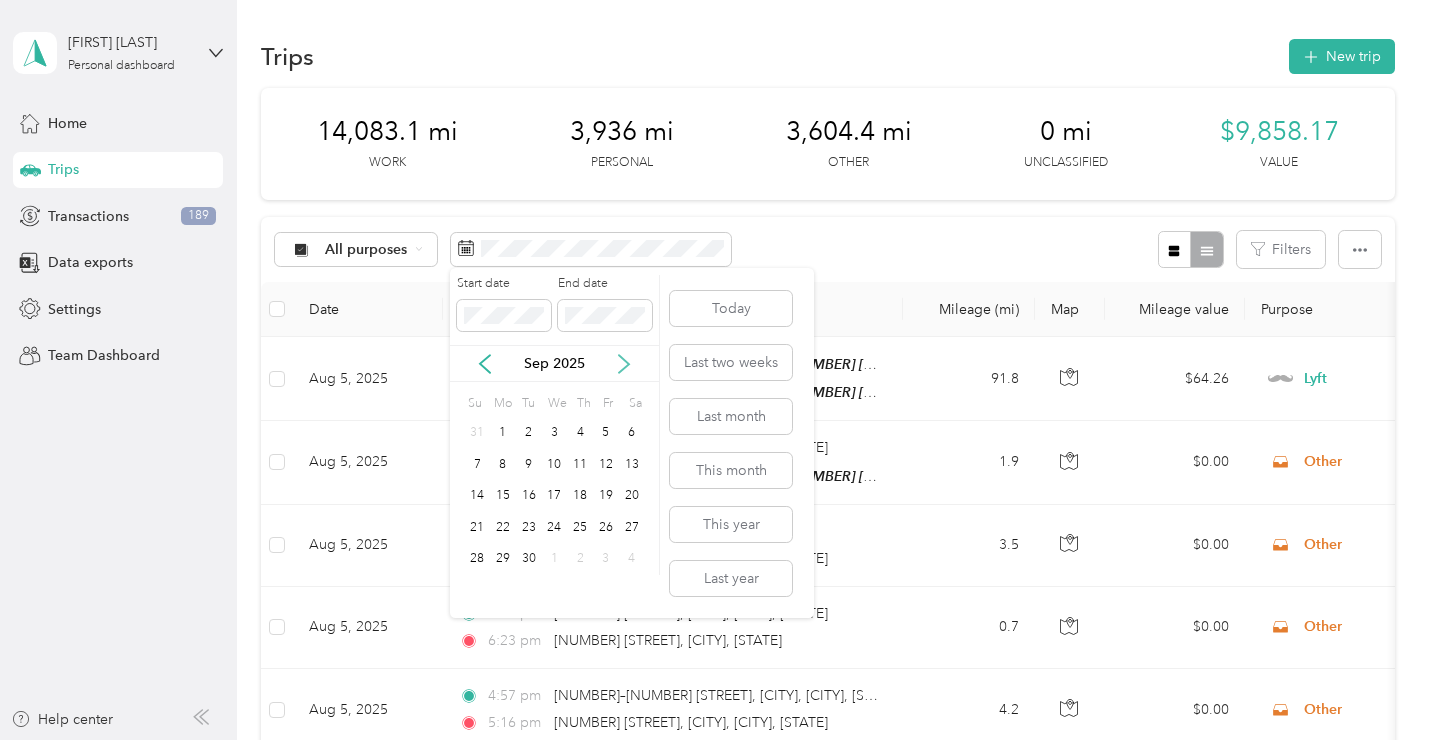 click 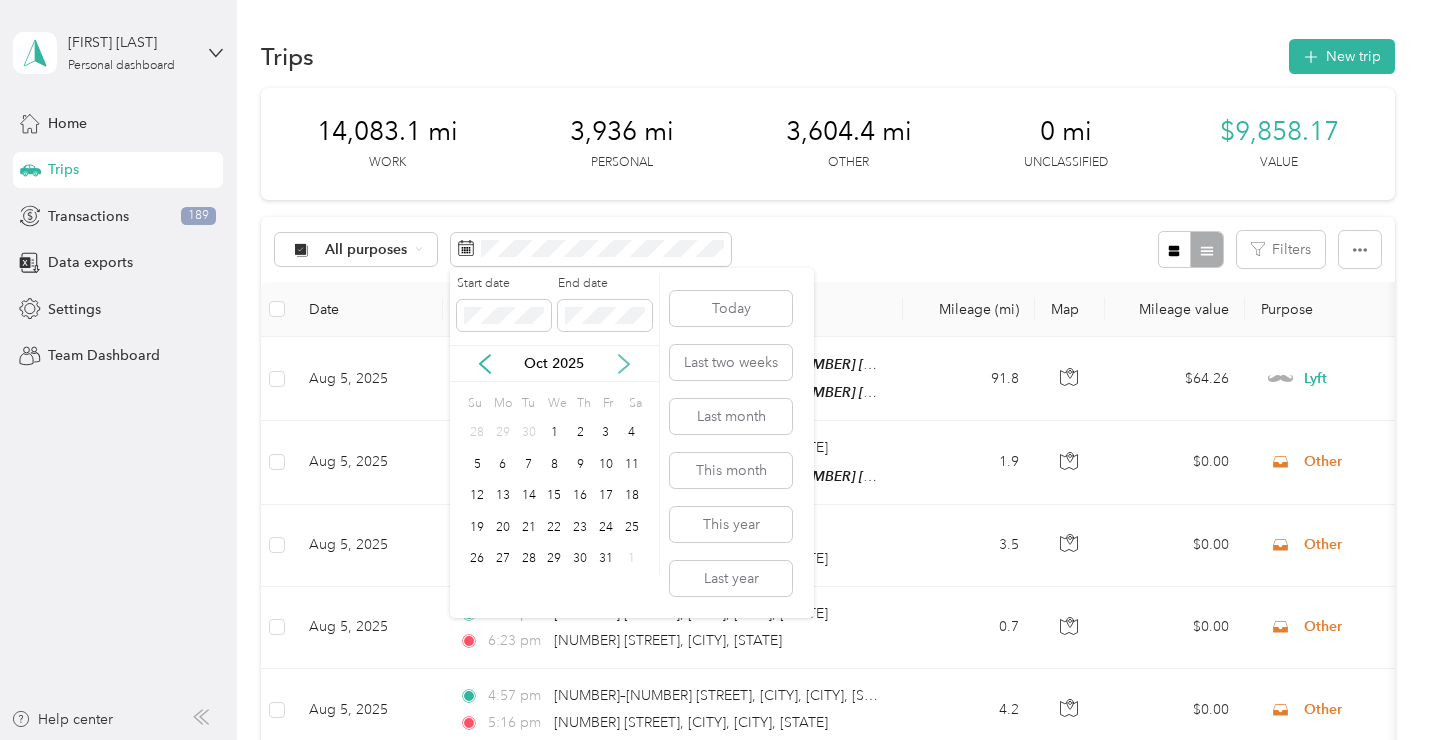 click 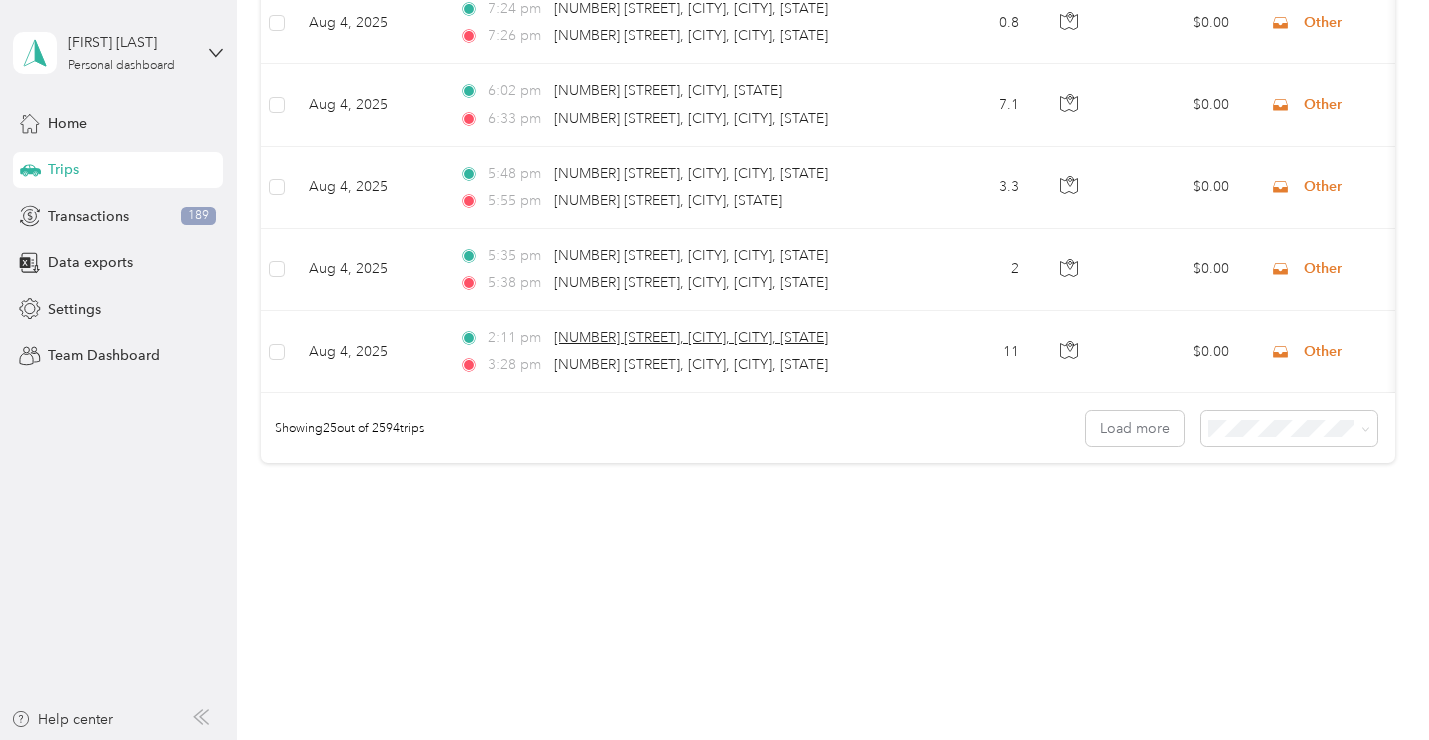 scroll, scrollTop: 0, scrollLeft: 0, axis: both 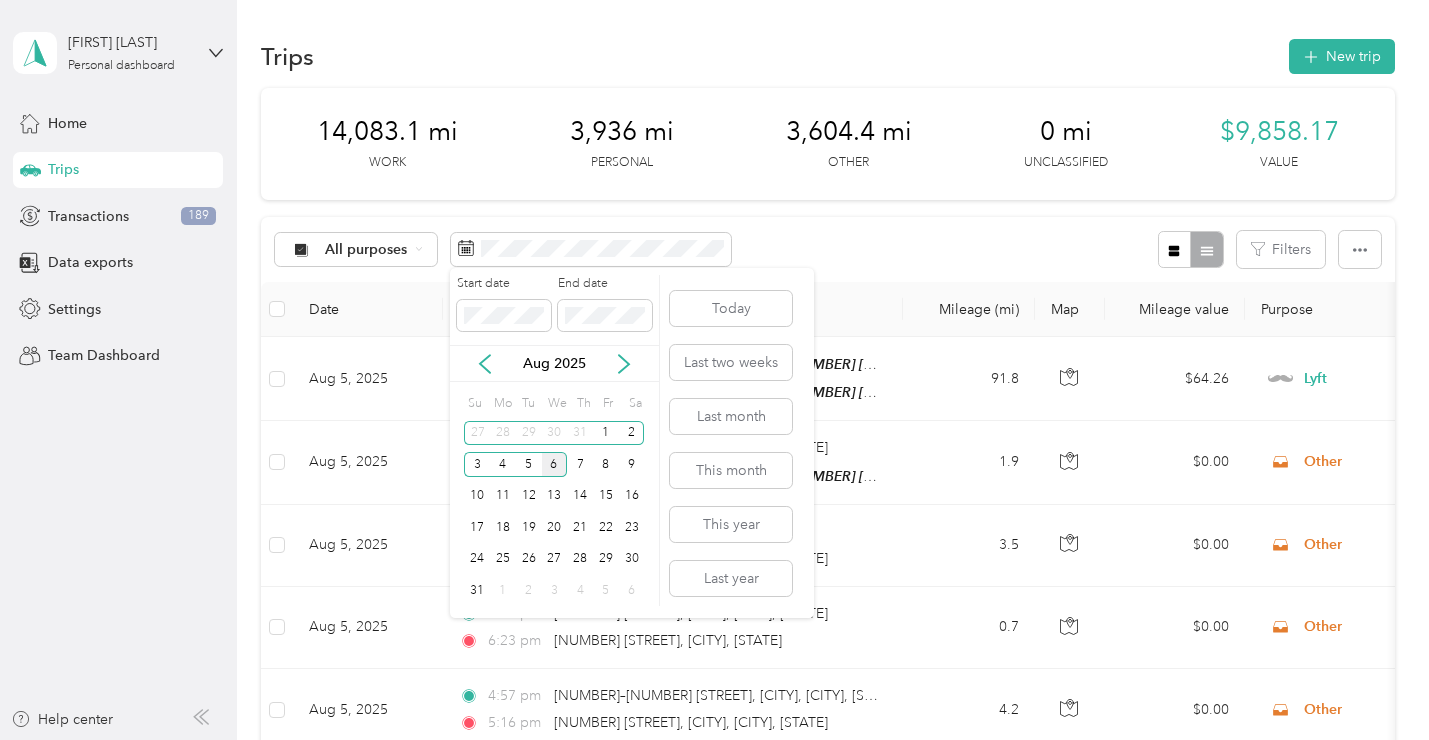 click on "6" at bounding box center (555, 464) 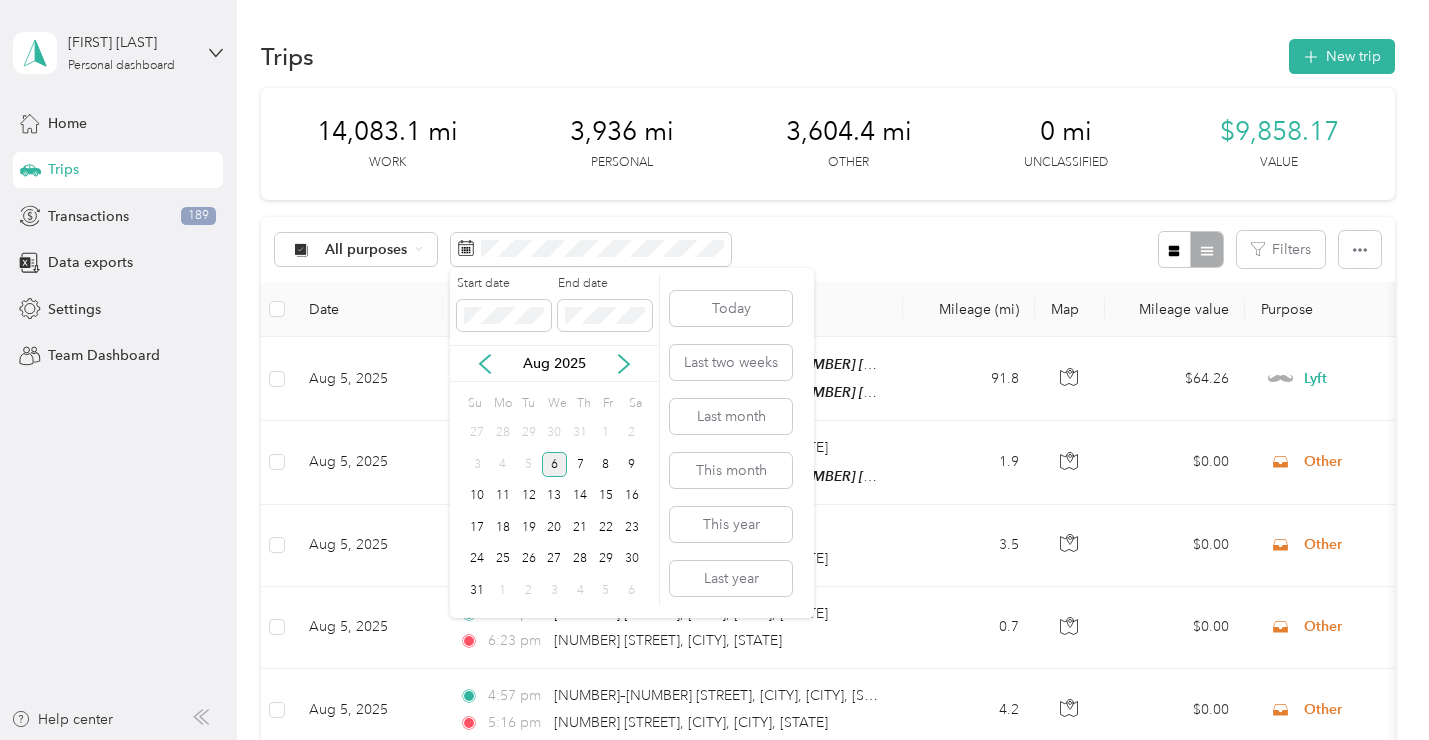 click on "6" at bounding box center (555, 464) 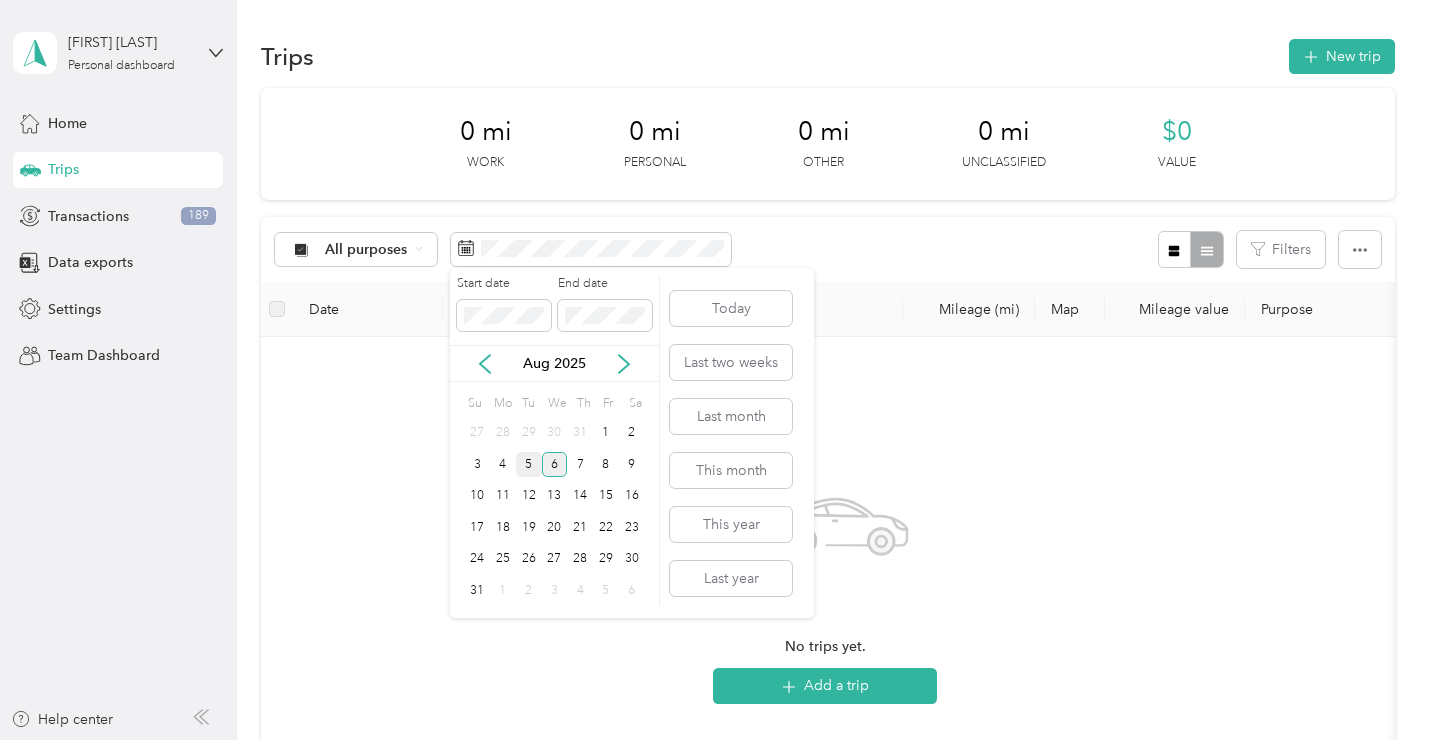 click on "5" at bounding box center [529, 464] 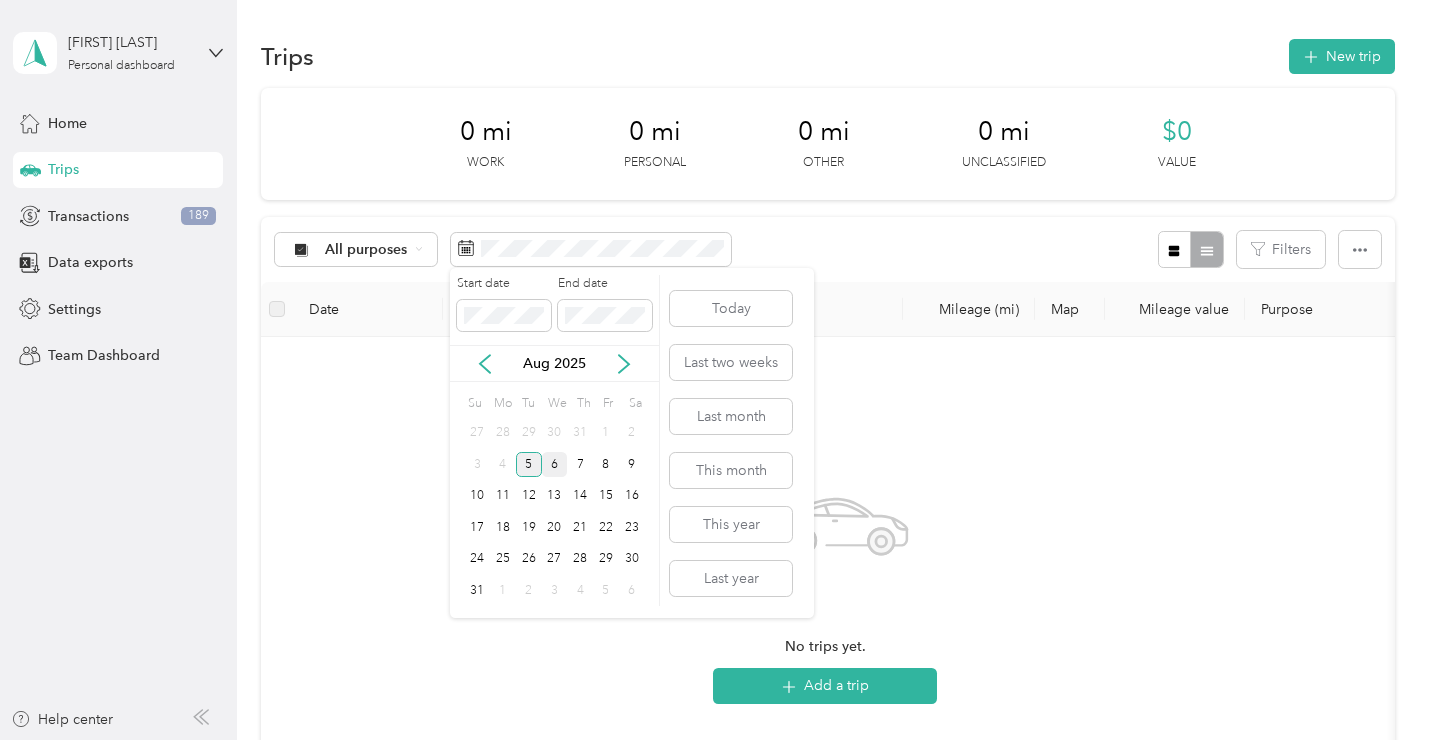 click on "5" at bounding box center [529, 464] 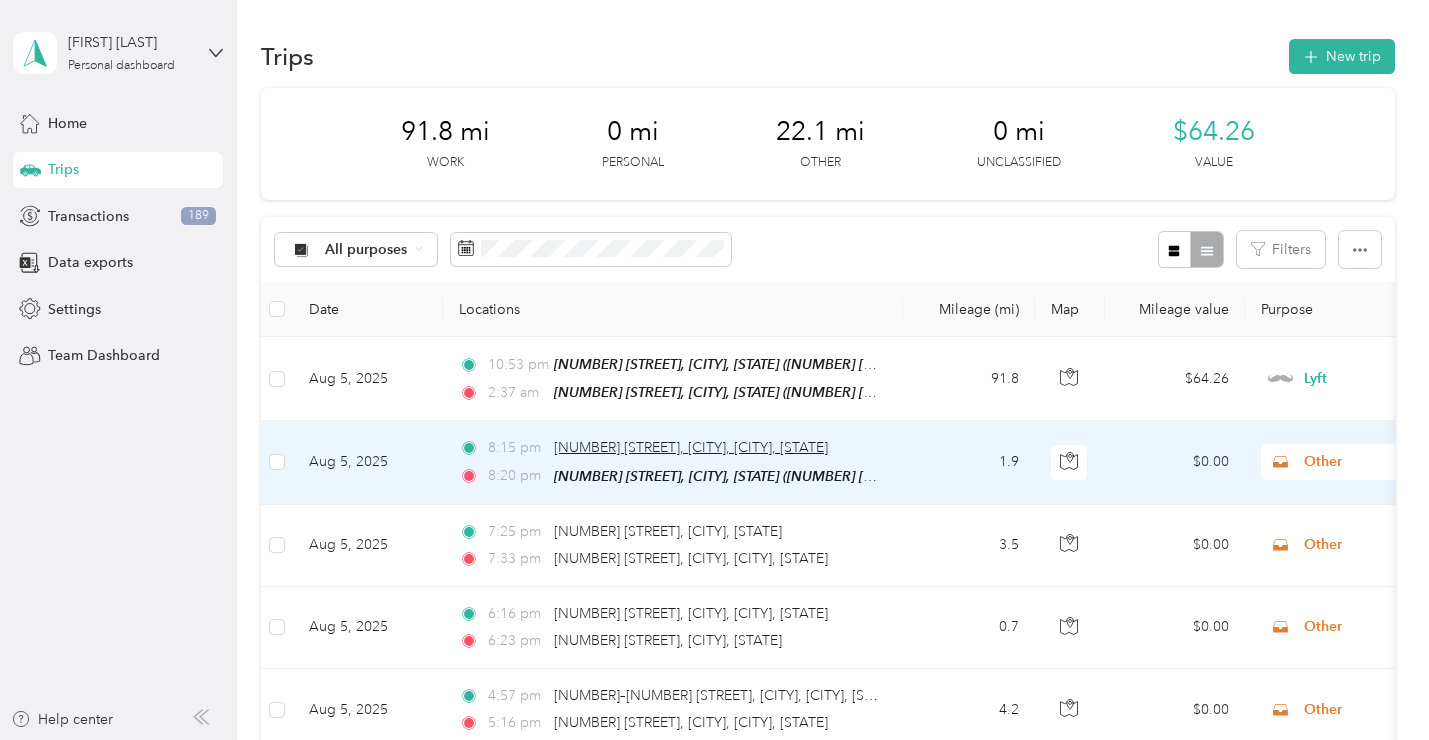 scroll, scrollTop: 1192, scrollLeft: 0, axis: vertical 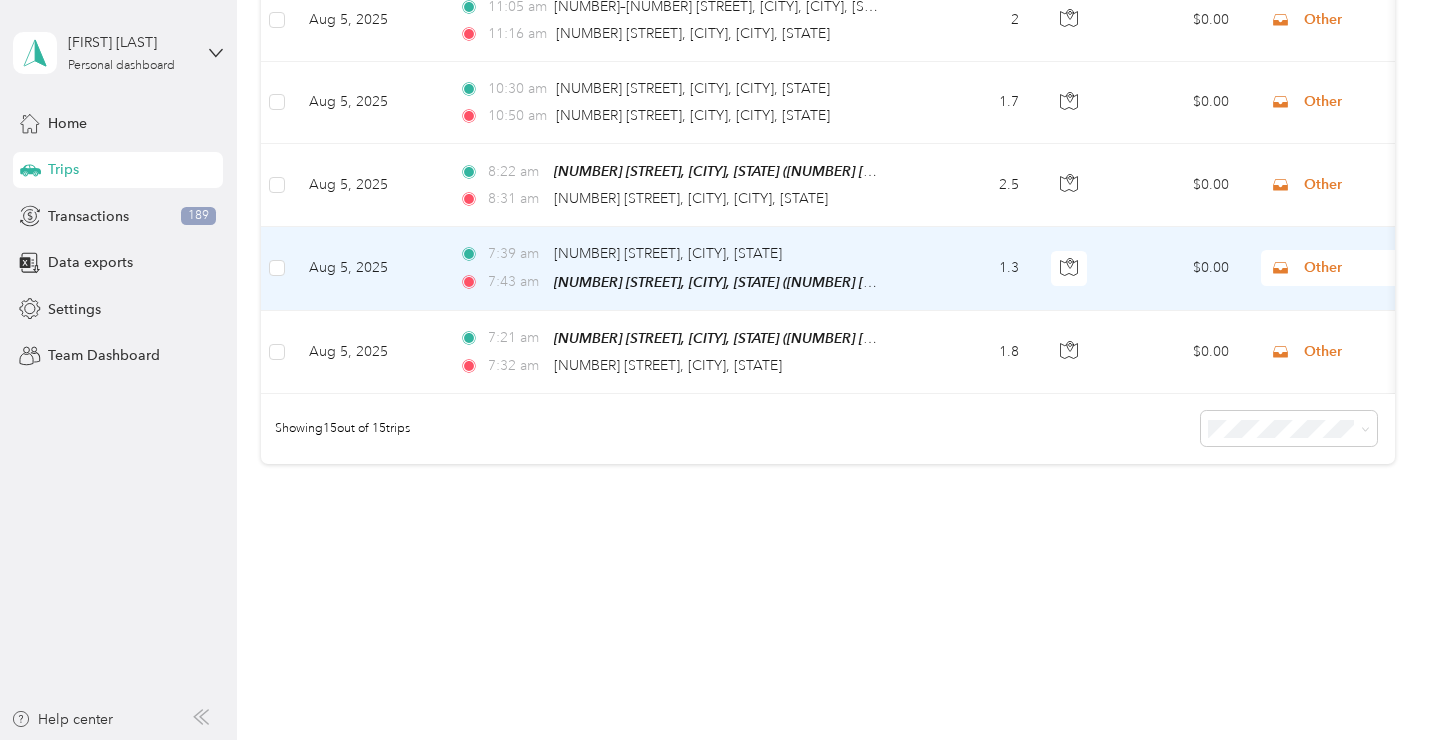 click on "Other" at bounding box center [1395, 268] 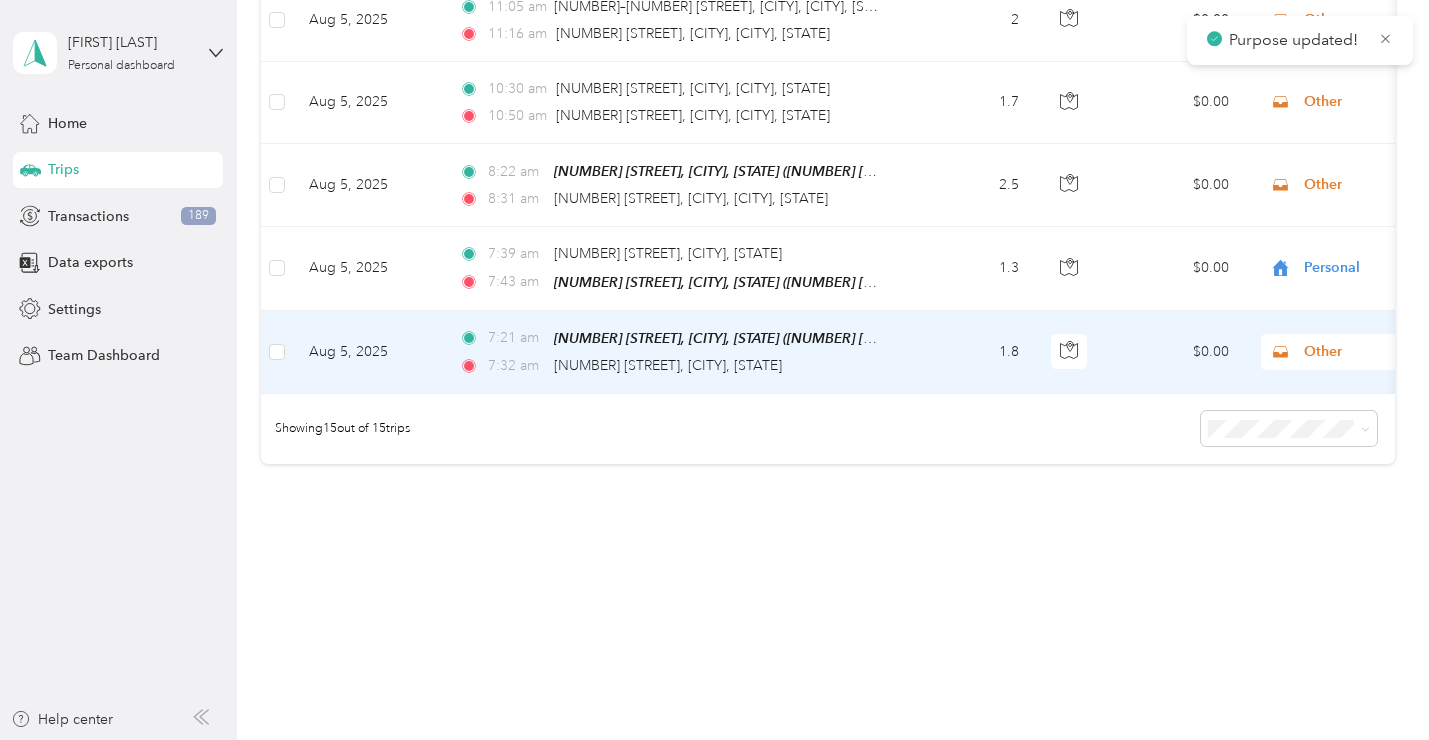 click on "Other" at bounding box center (1395, 352) 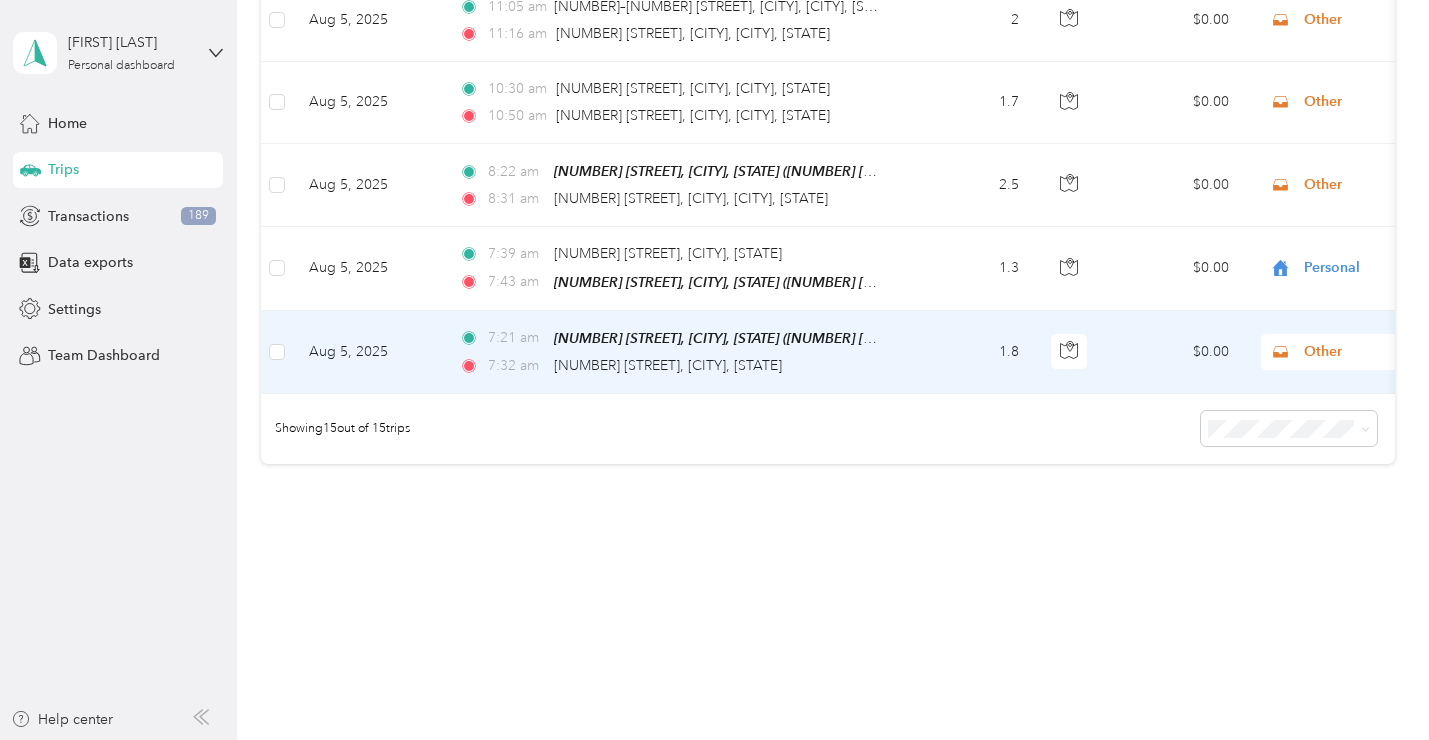 click on "Personal" at bounding box center [1305, 399] 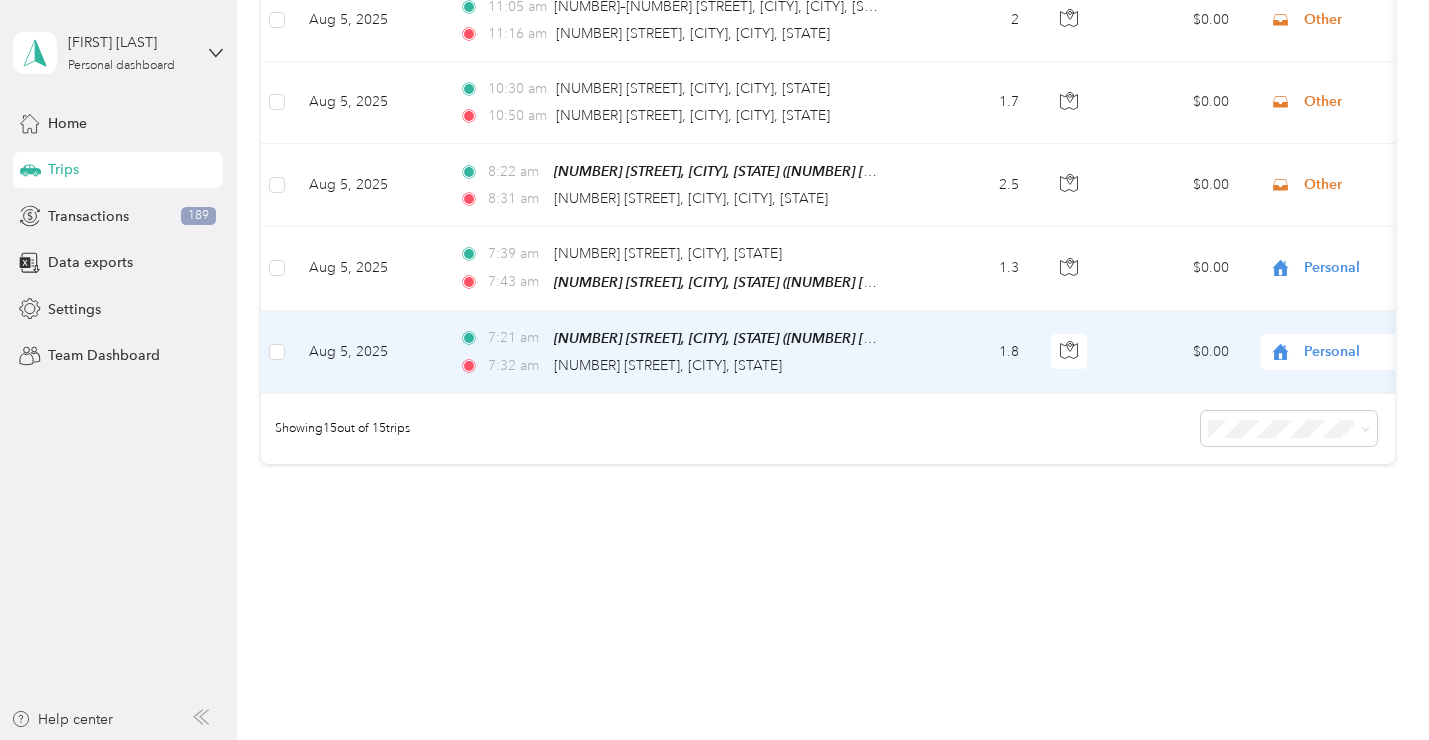 scroll, scrollTop: 0, scrollLeft: 0, axis: both 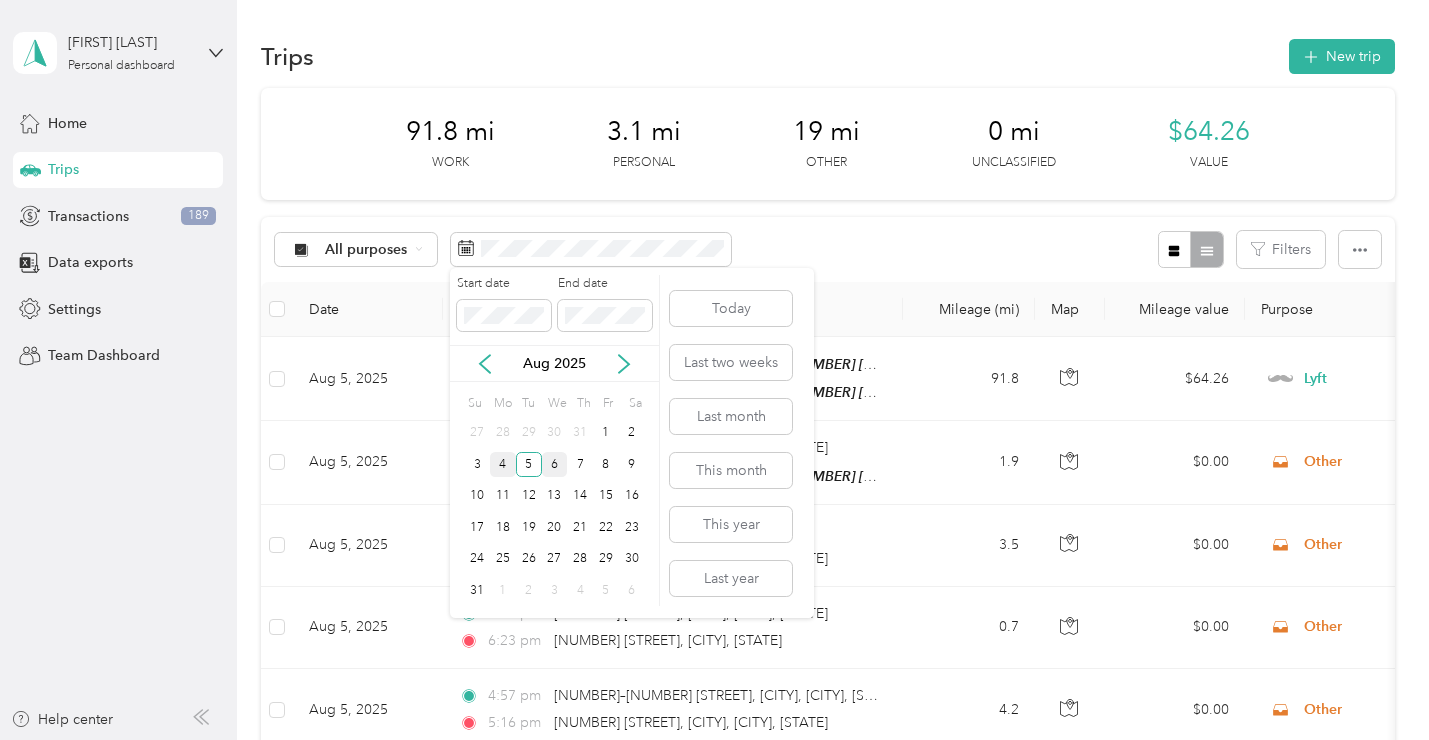 click on "4" at bounding box center [503, 464] 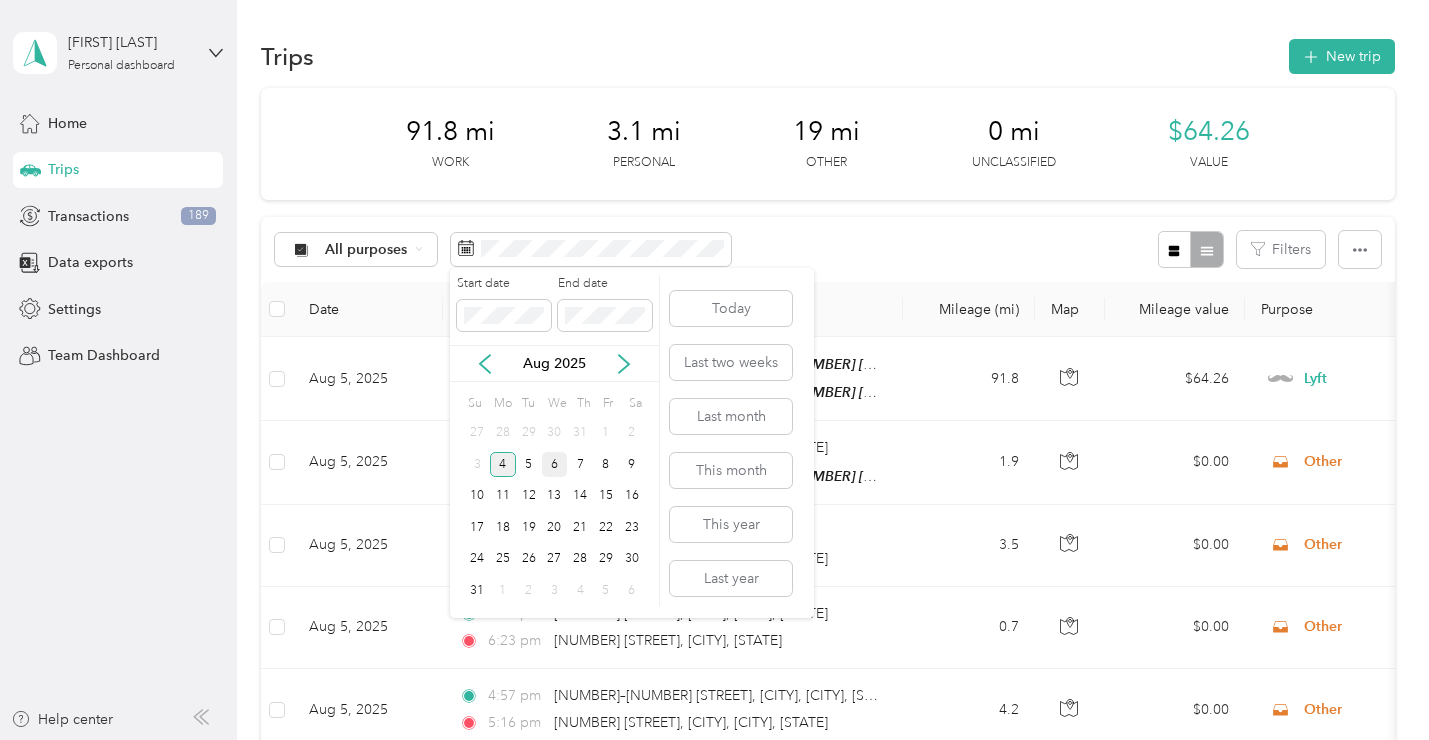 click on "4" at bounding box center [503, 464] 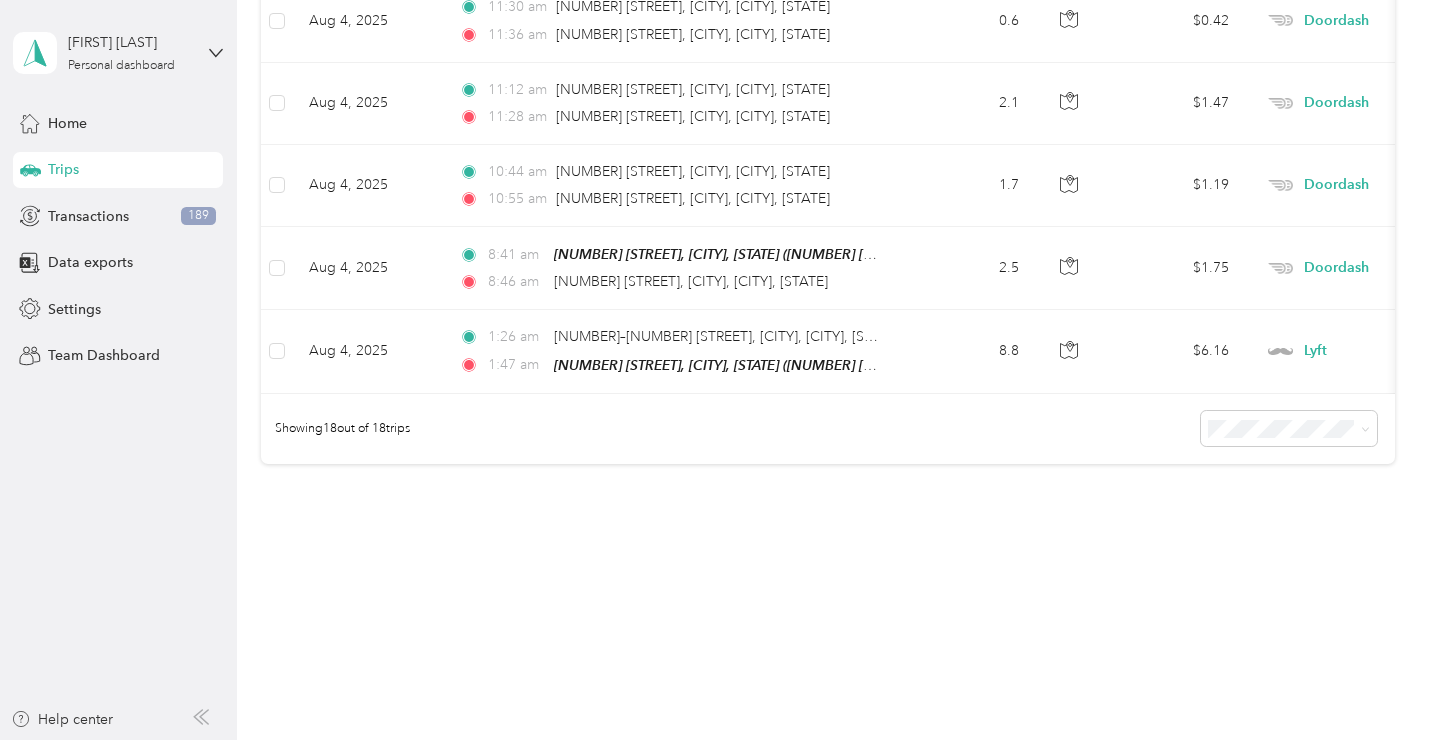 scroll, scrollTop: 0, scrollLeft: 0, axis: both 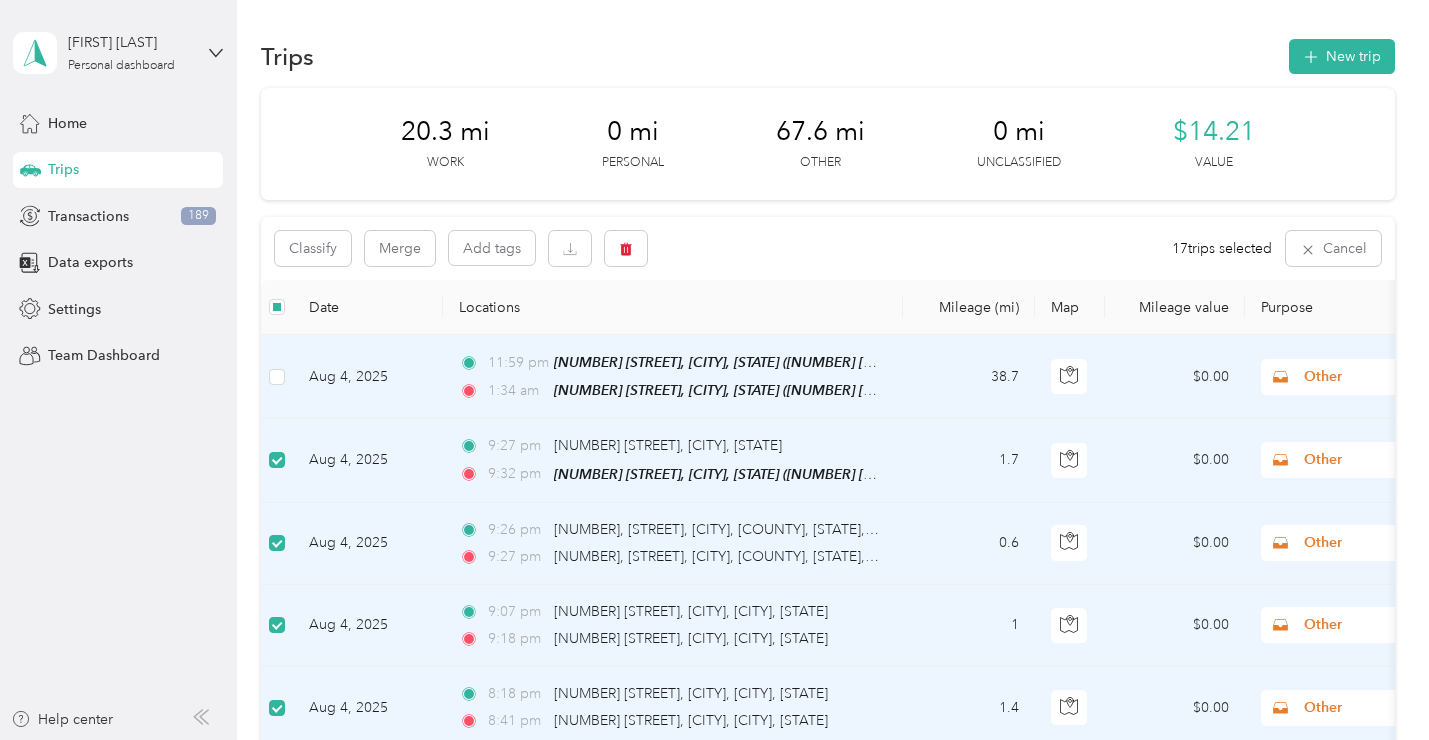 click on "Other" at bounding box center (1395, 377) 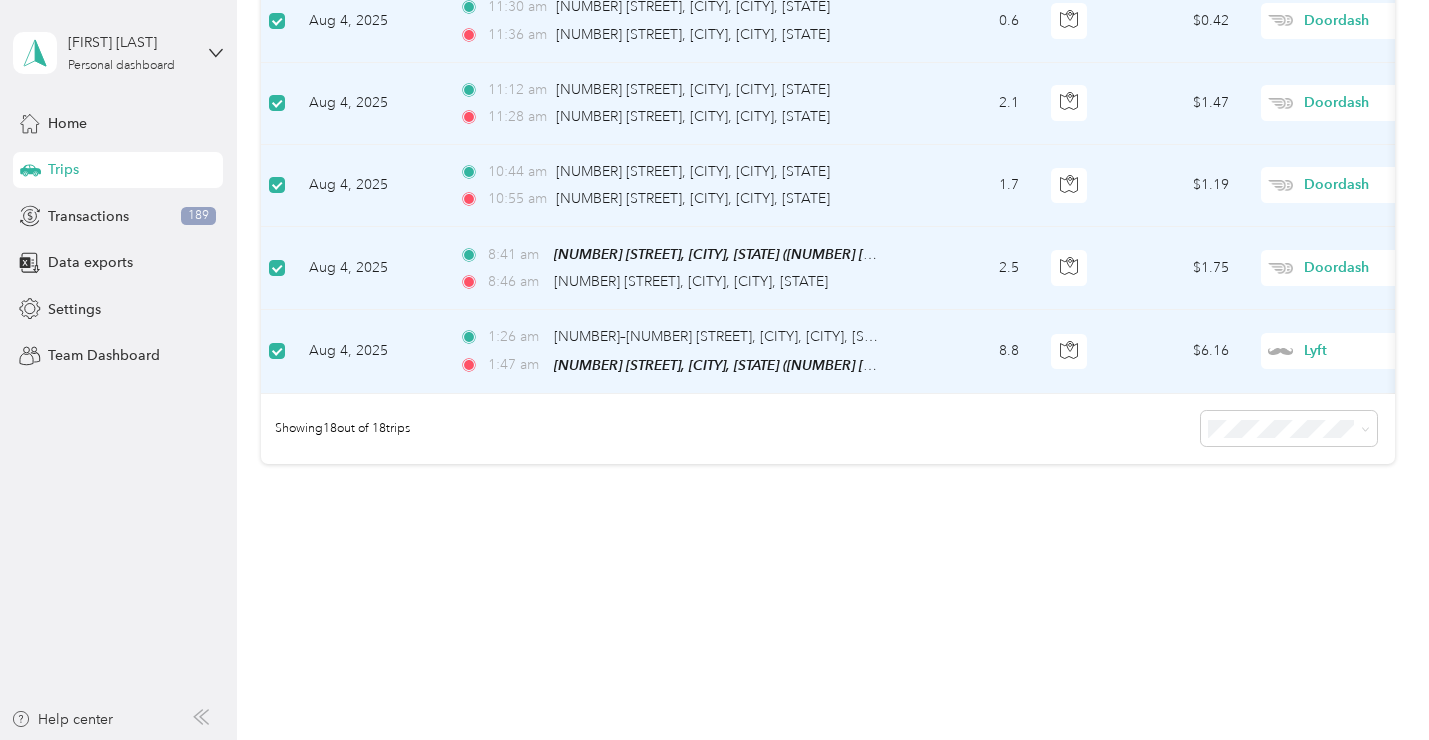 scroll, scrollTop: 1437, scrollLeft: 0, axis: vertical 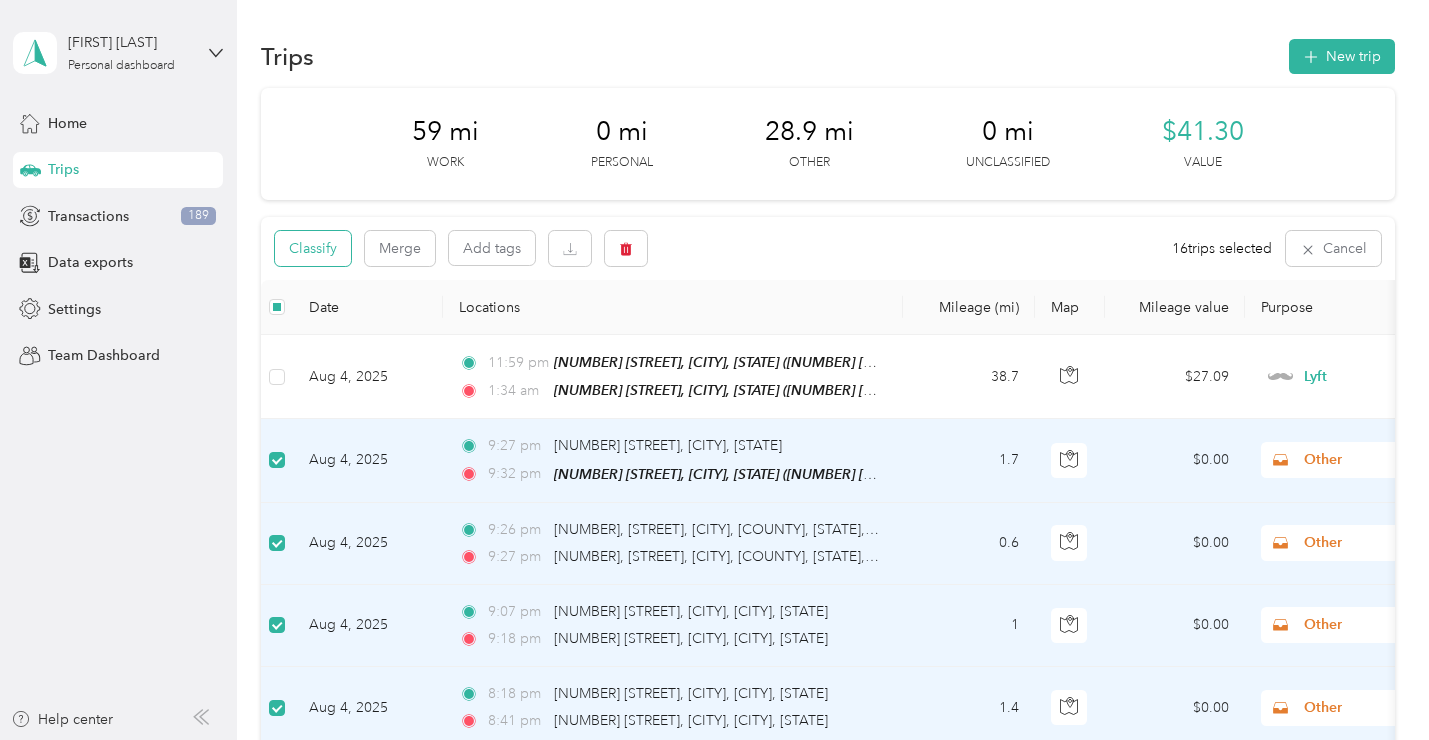 click on "Classify" at bounding box center (313, 248) 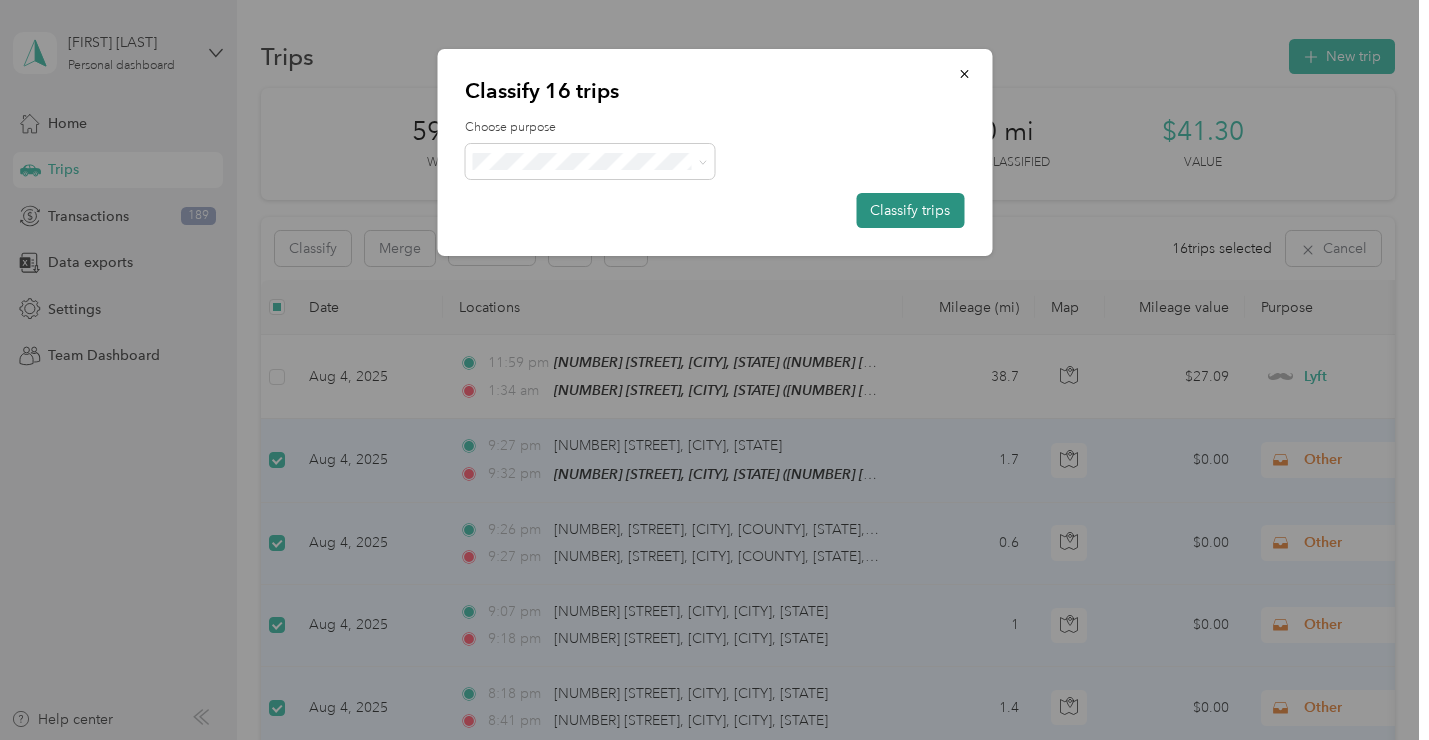 click on "Classify trips" at bounding box center [910, 210] 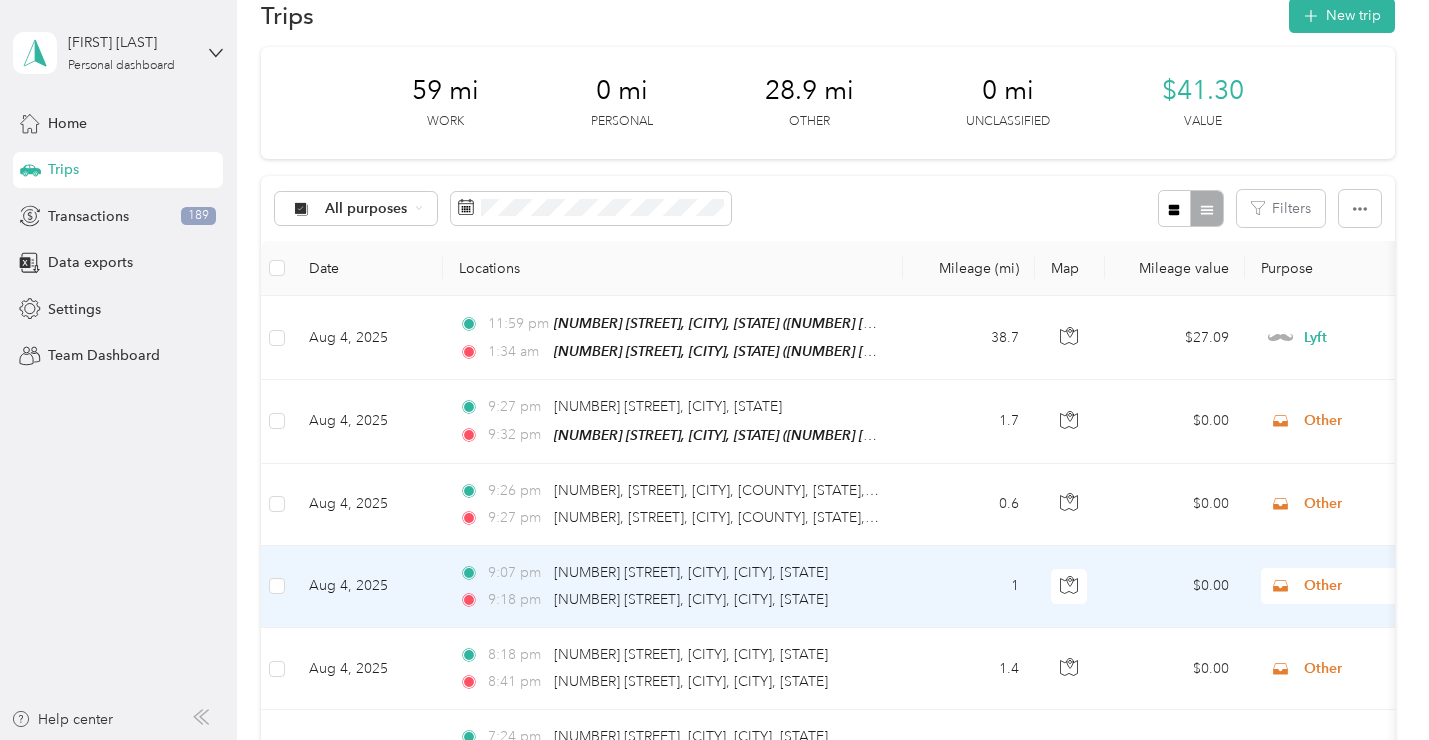 scroll, scrollTop: 0, scrollLeft: 0, axis: both 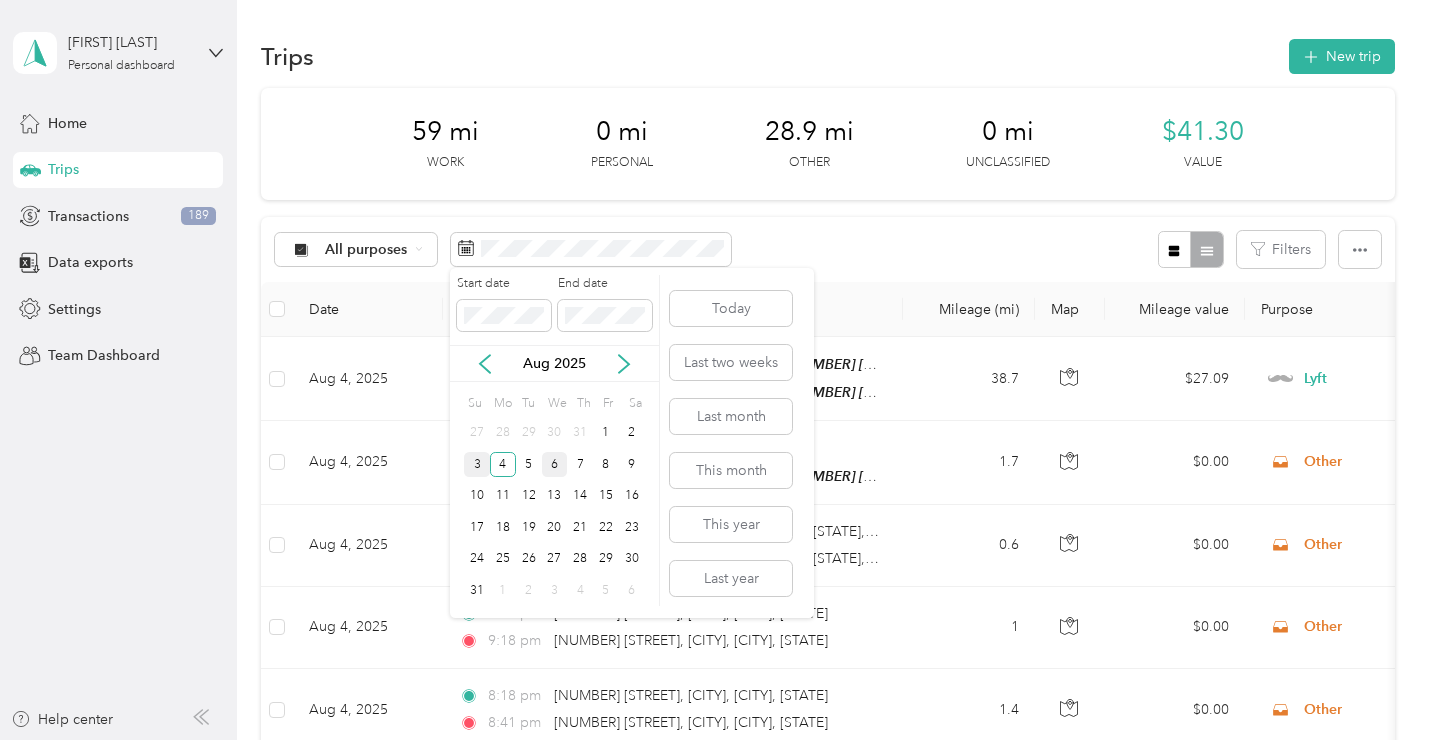 click on "3" at bounding box center [477, 464] 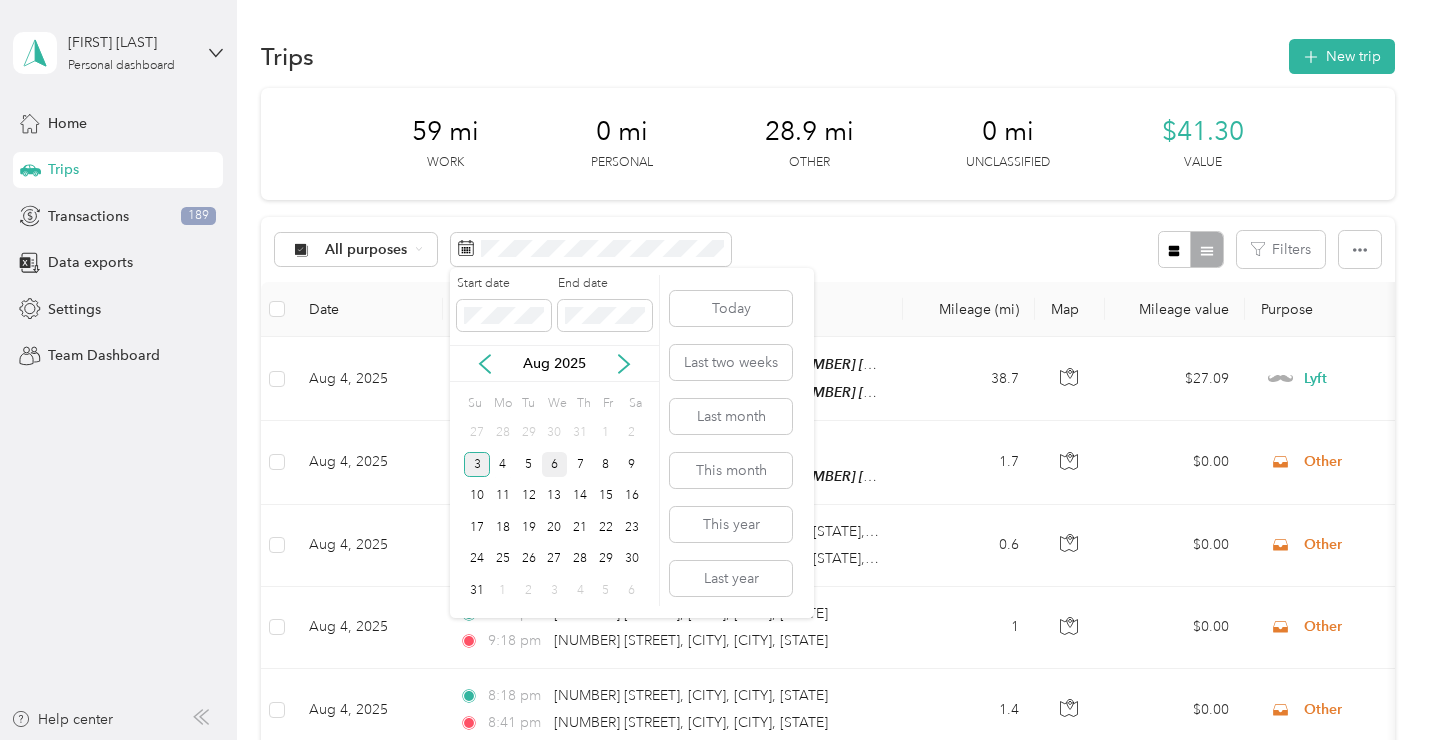 click on "3" at bounding box center (477, 464) 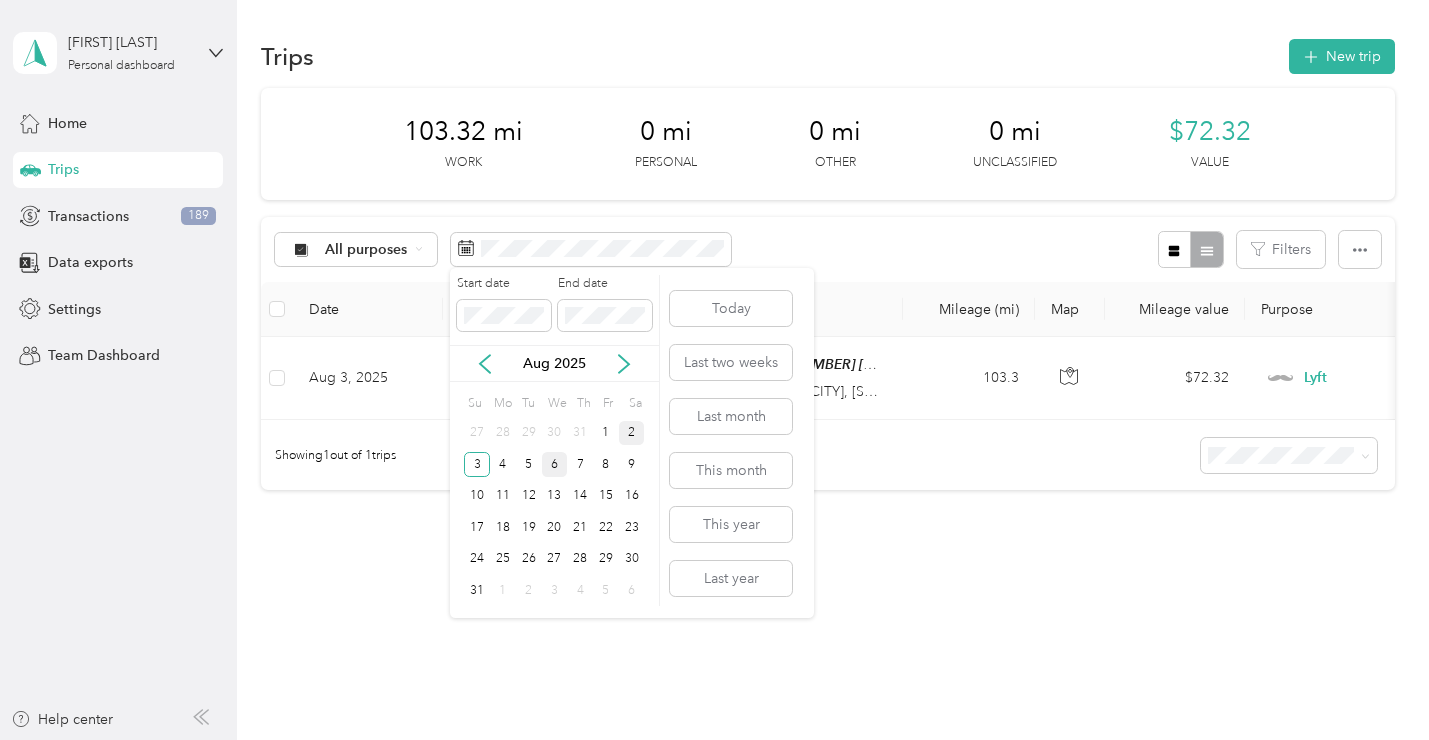 click on "2" at bounding box center [632, 433] 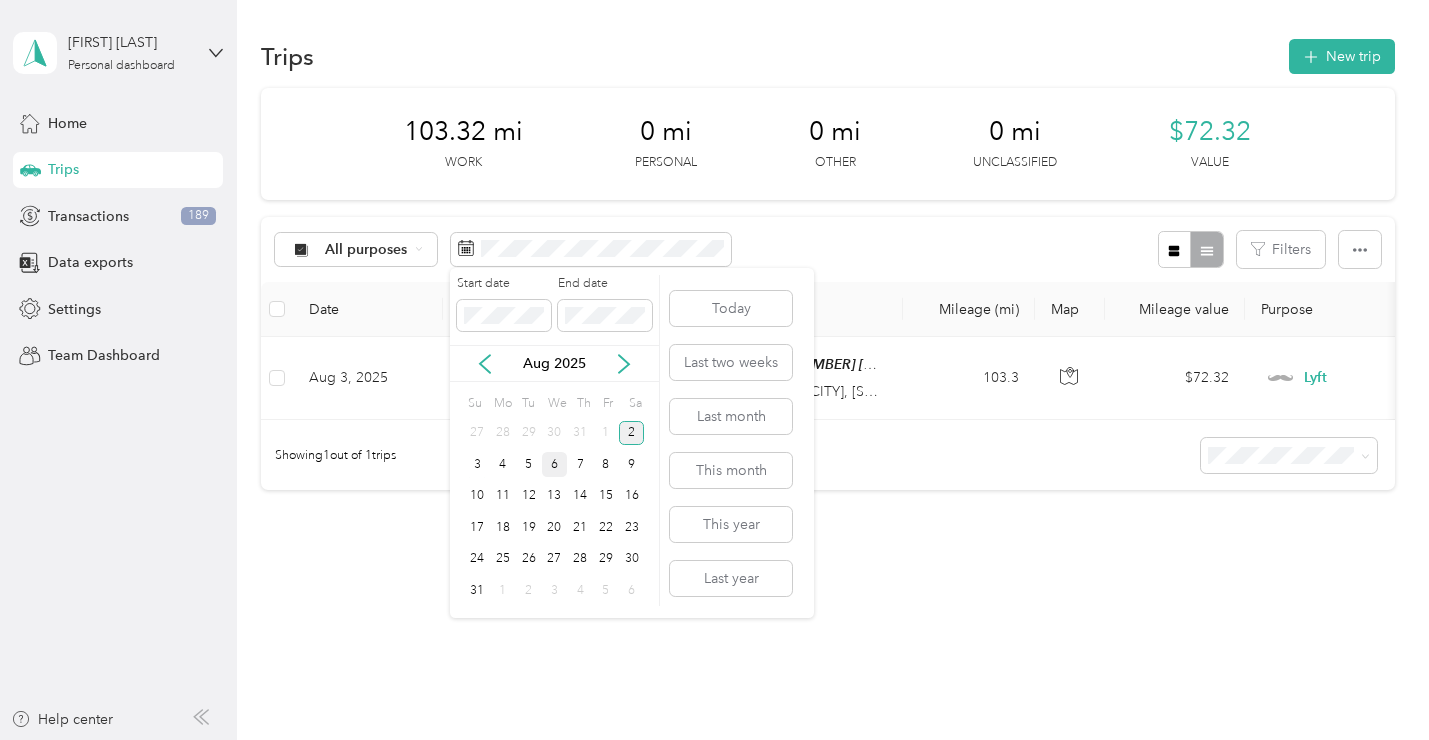 click on "2" at bounding box center (632, 433) 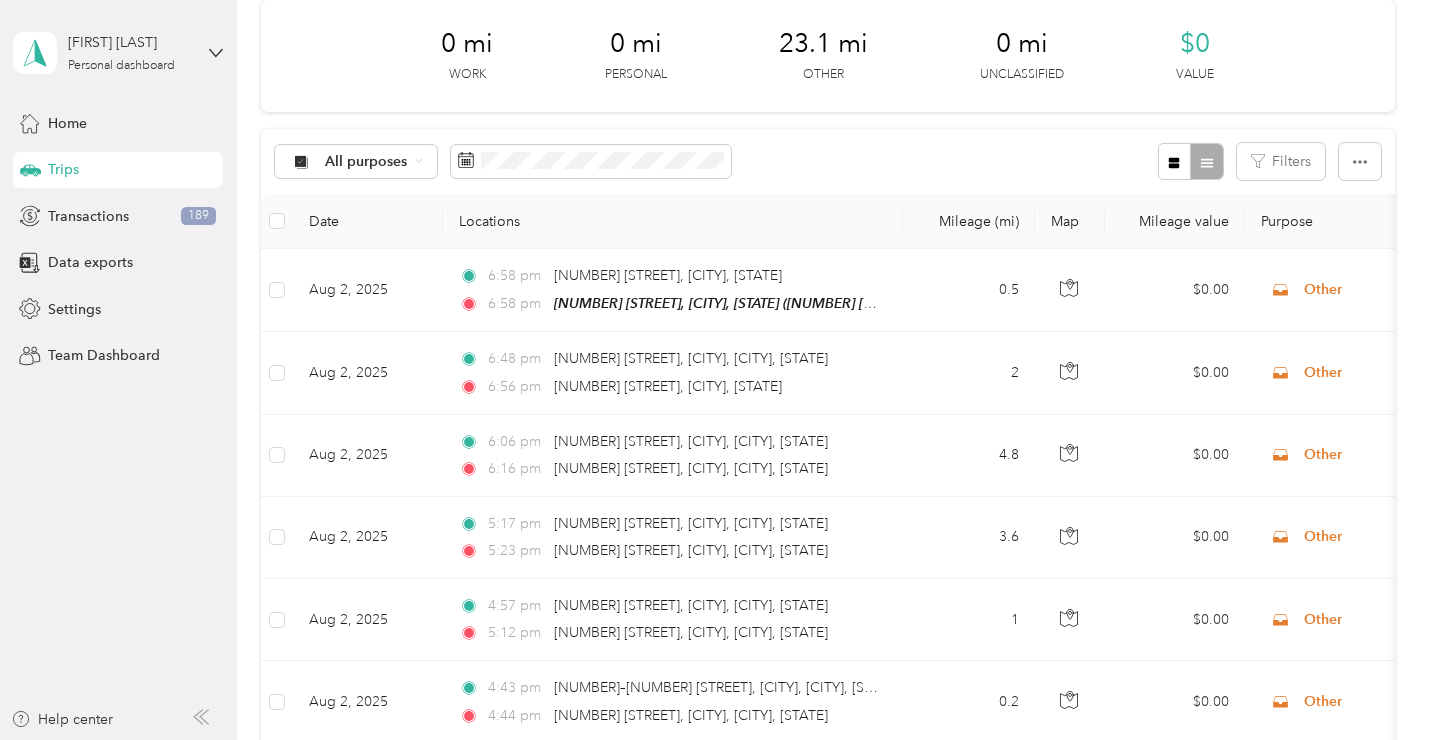 scroll, scrollTop: 0, scrollLeft: 0, axis: both 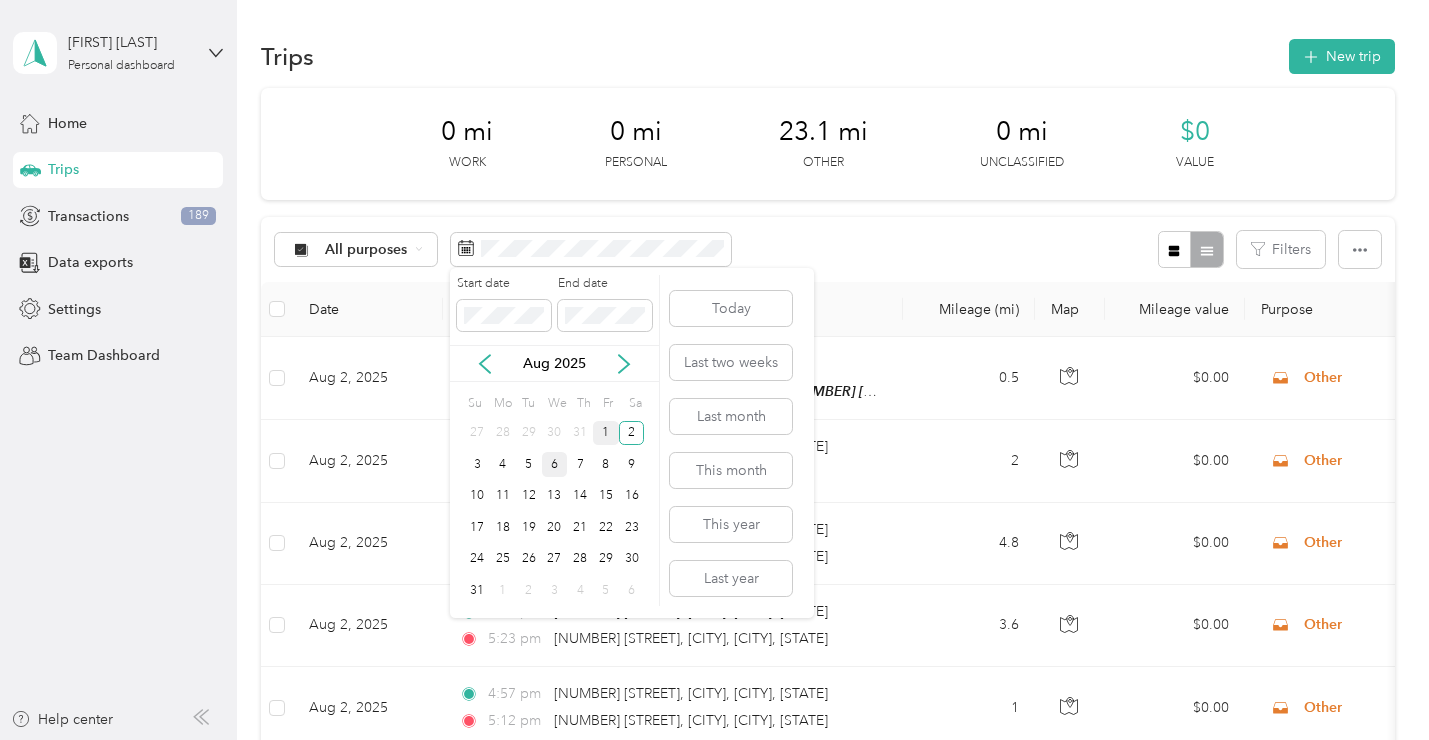 click on "1" at bounding box center (606, 433) 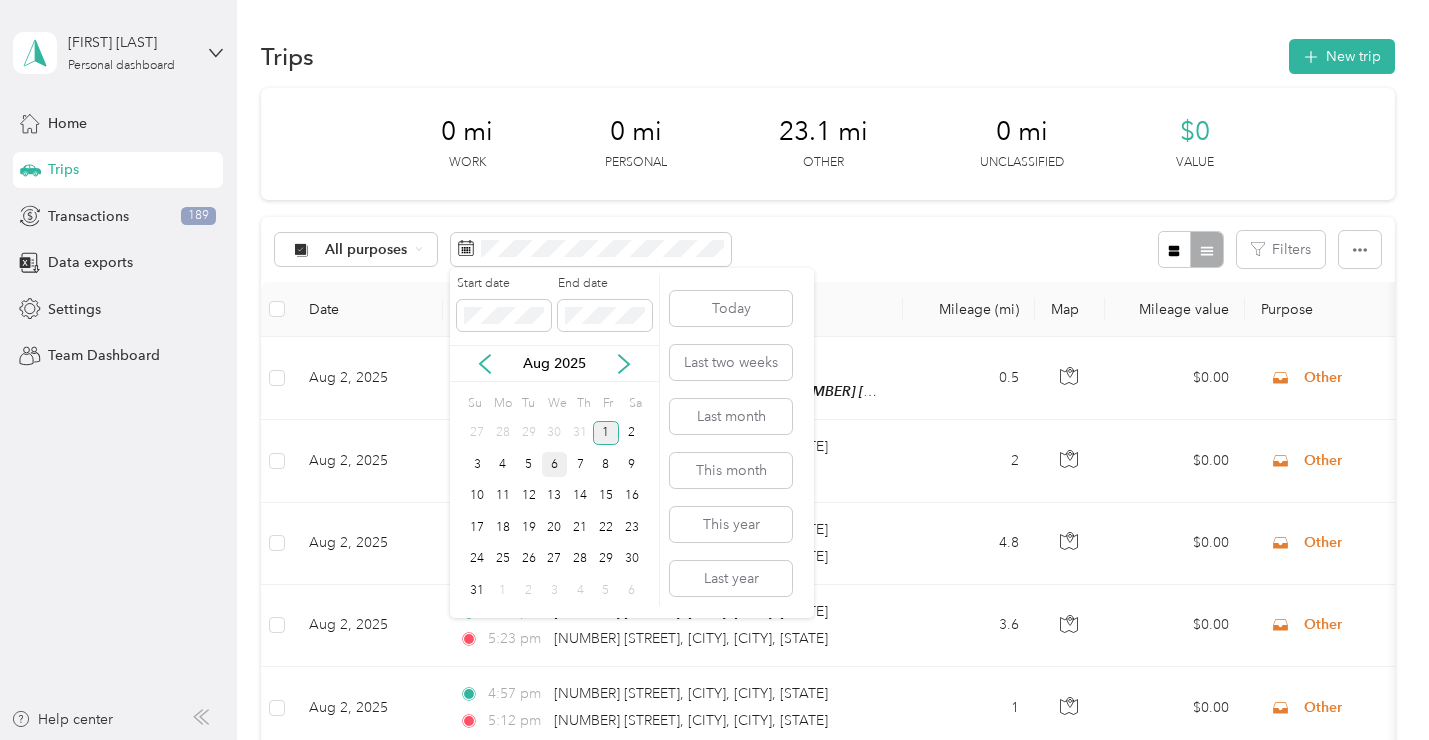 click on "1" at bounding box center (606, 433) 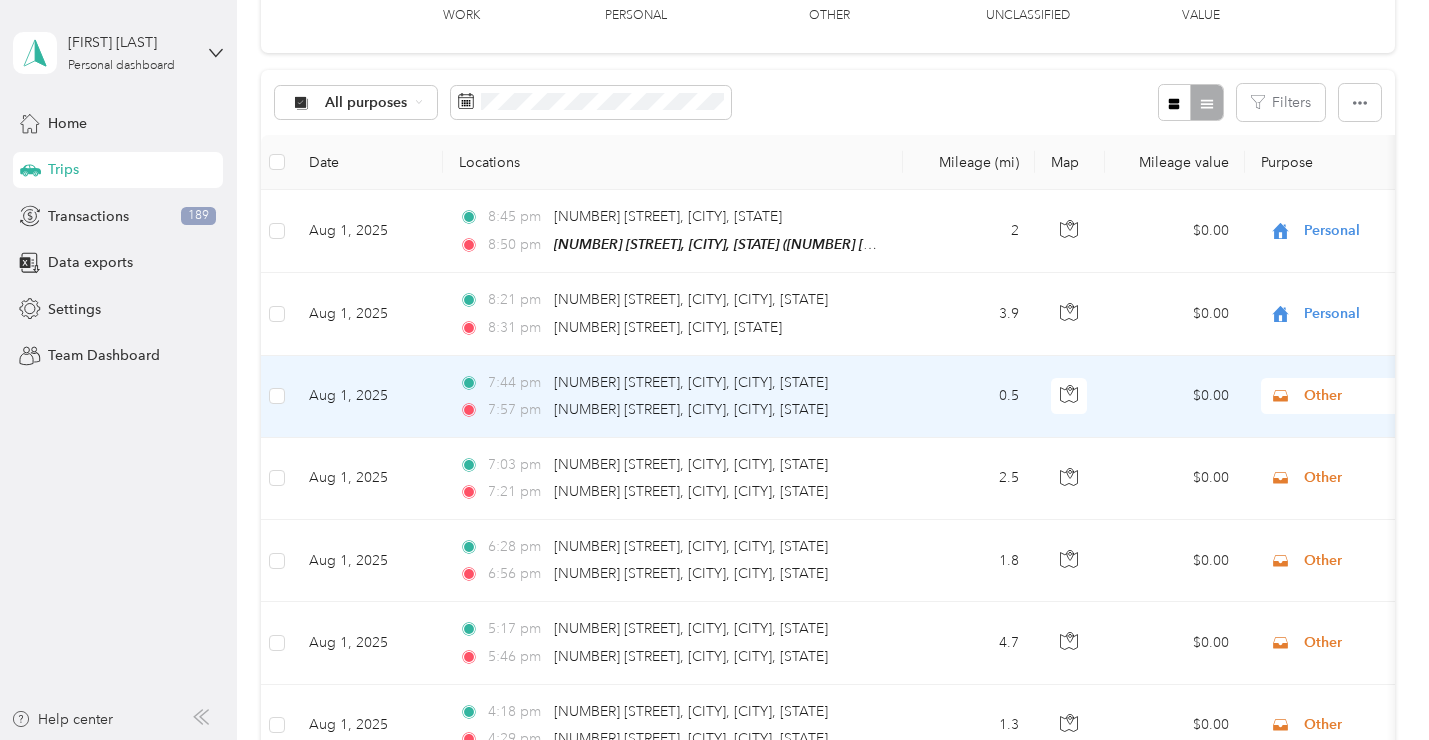scroll, scrollTop: 146, scrollLeft: 0, axis: vertical 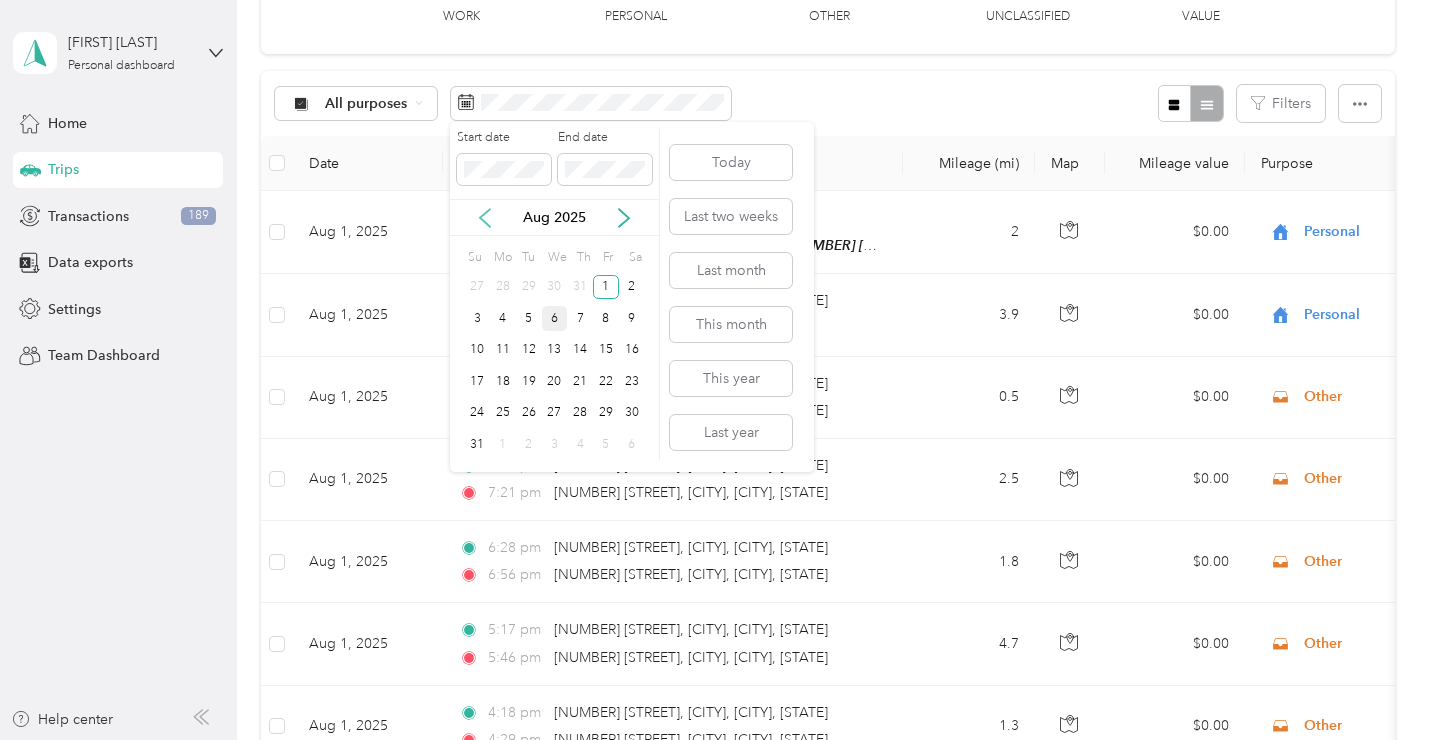 click 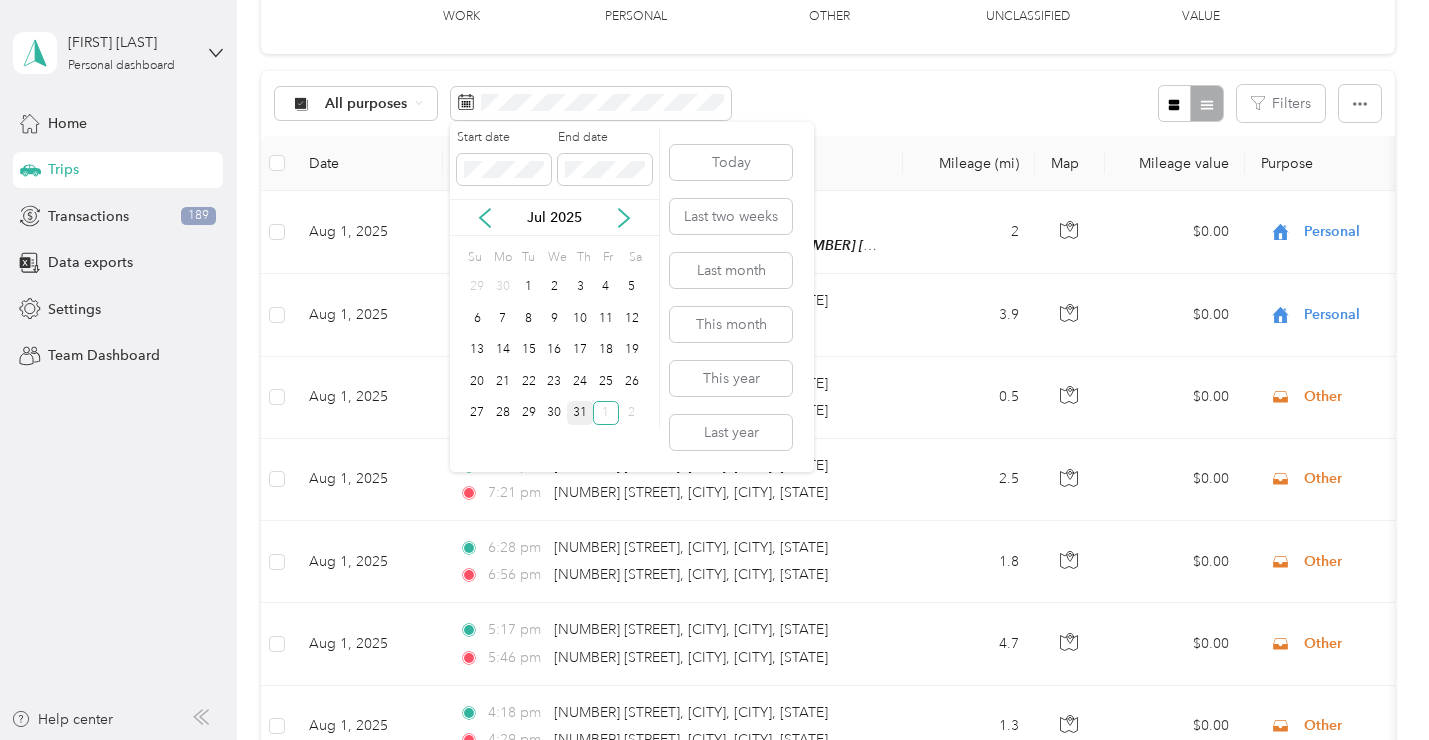 click on "31" at bounding box center [580, 413] 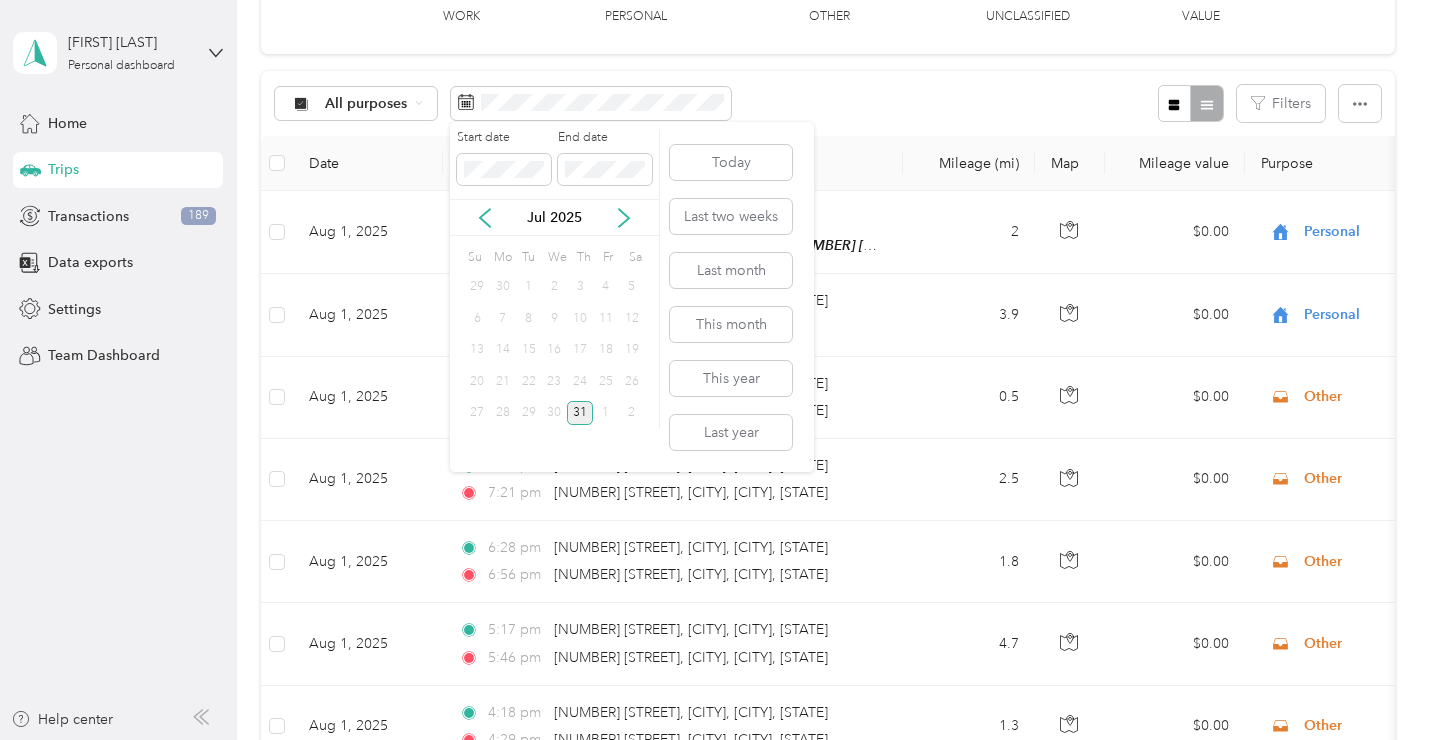click on "31" at bounding box center [580, 413] 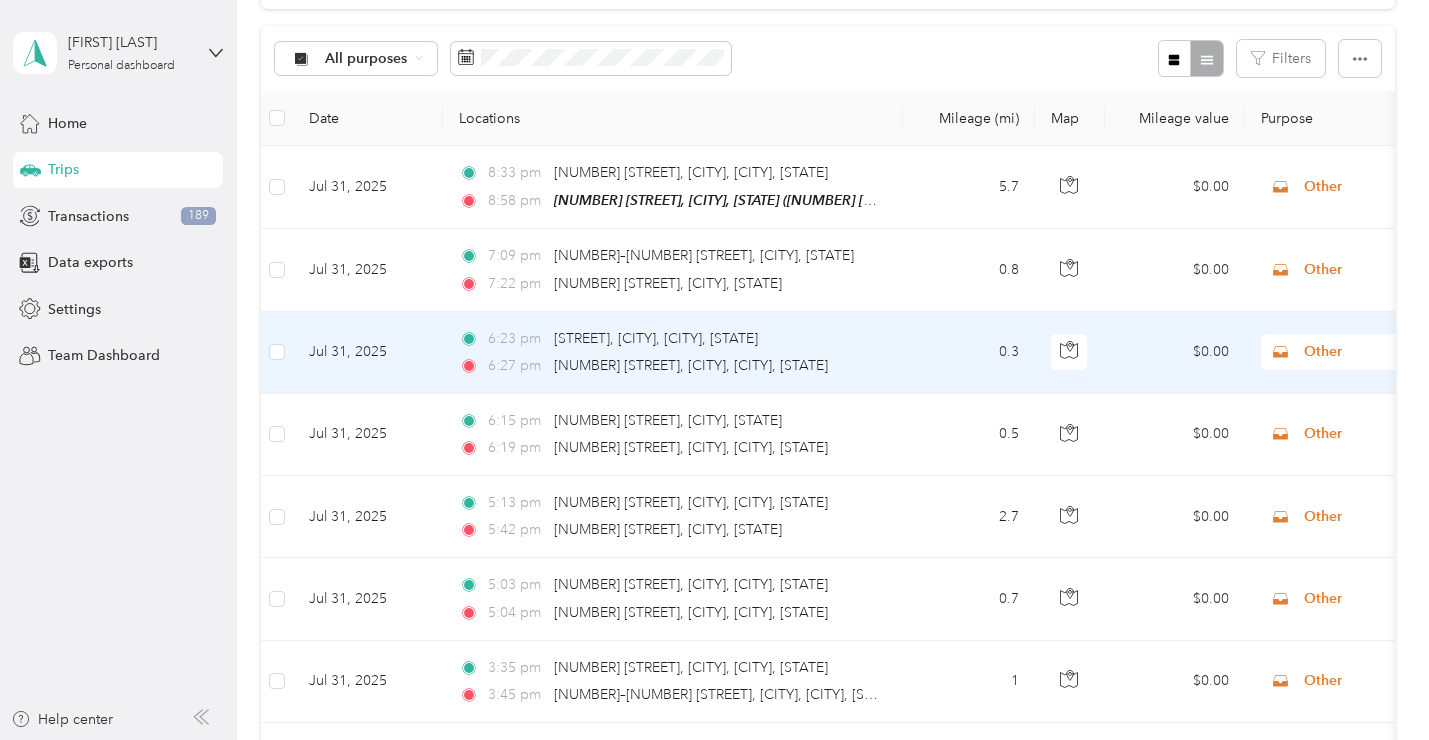 scroll, scrollTop: 0, scrollLeft: 0, axis: both 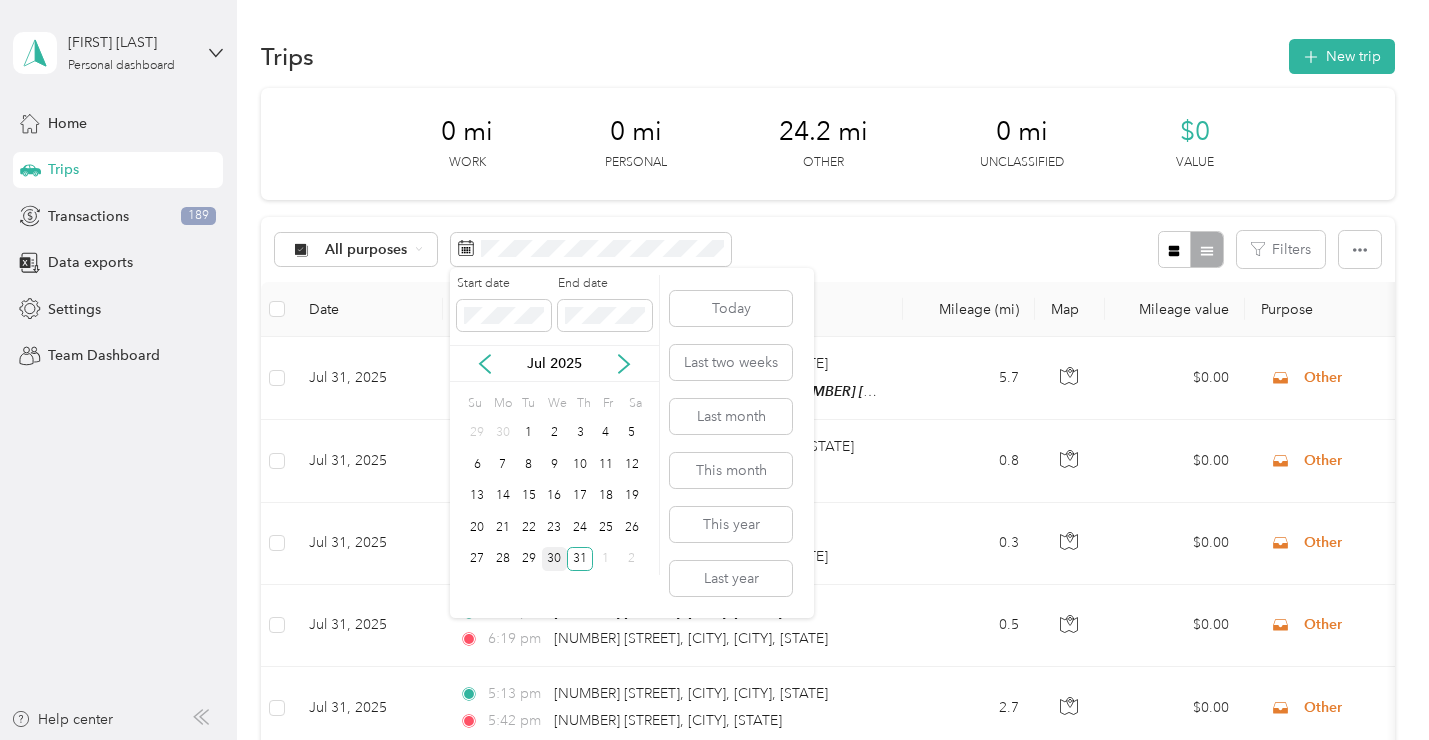 click on "30" at bounding box center (555, 559) 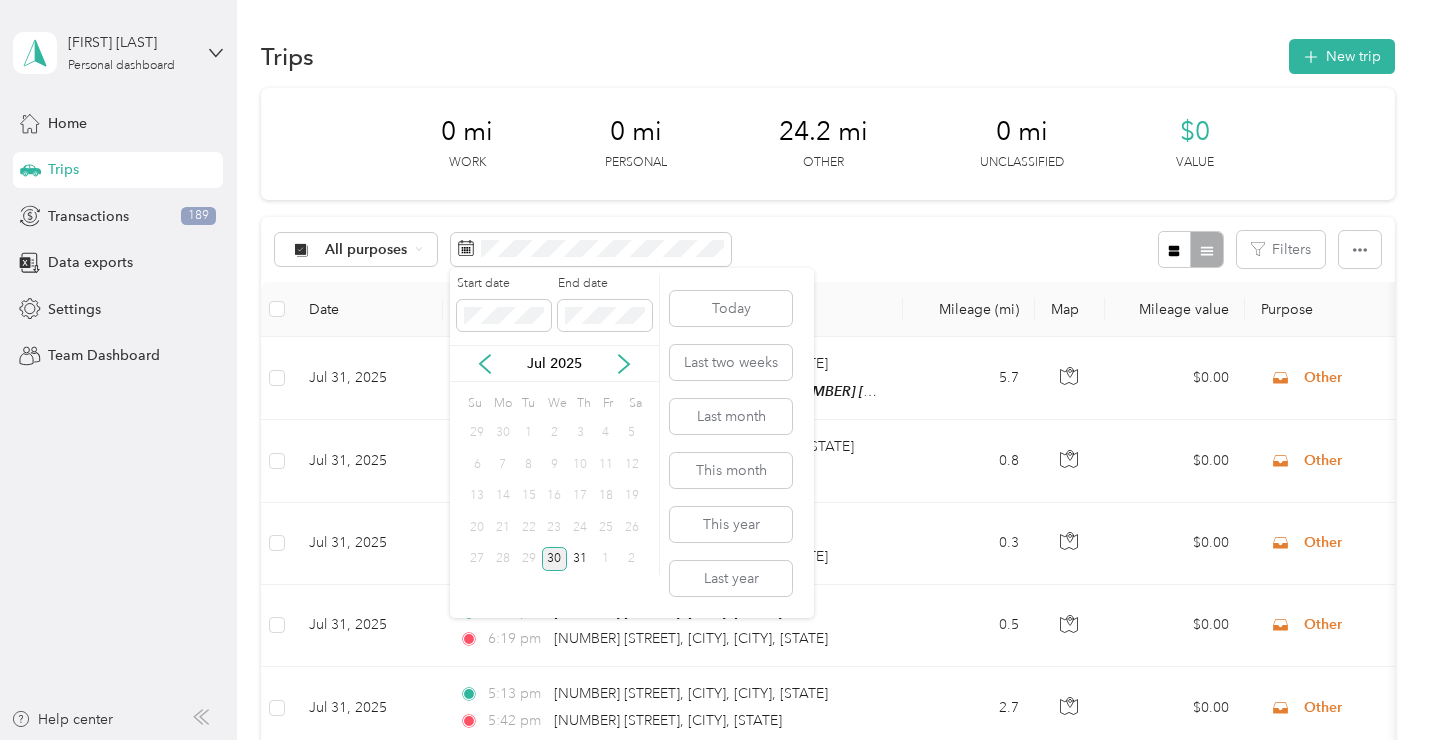 click on "30" at bounding box center [555, 559] 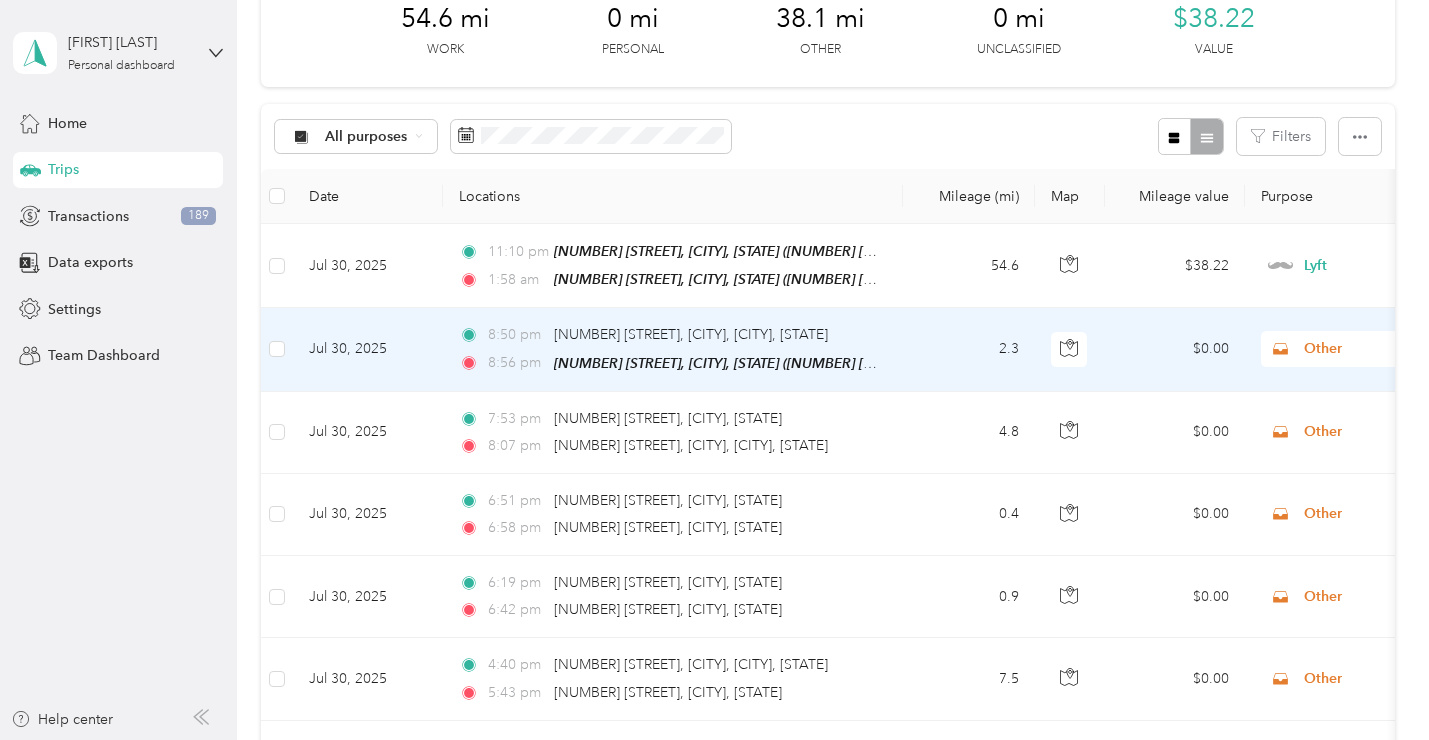 scroll, scrollTop: 0, scrollLeft: 0, axis: both 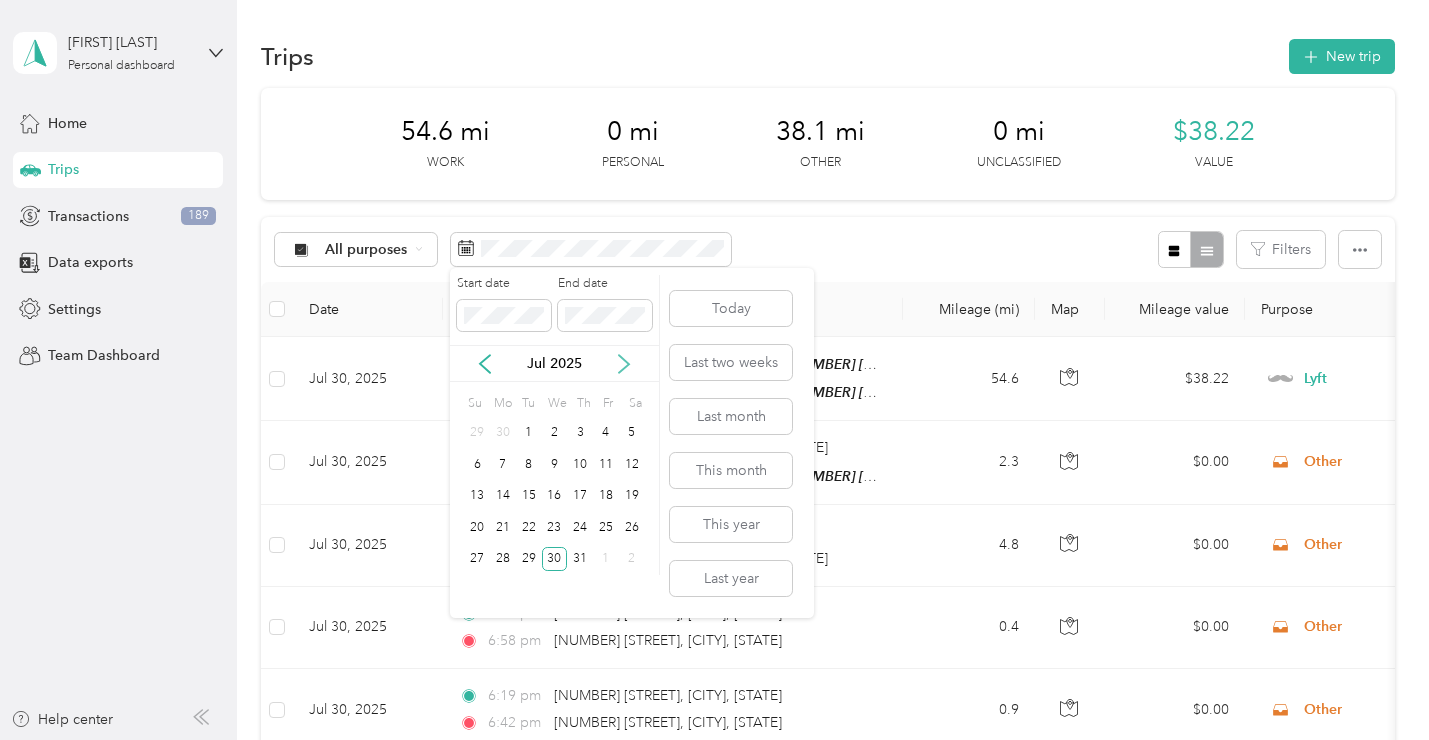 click 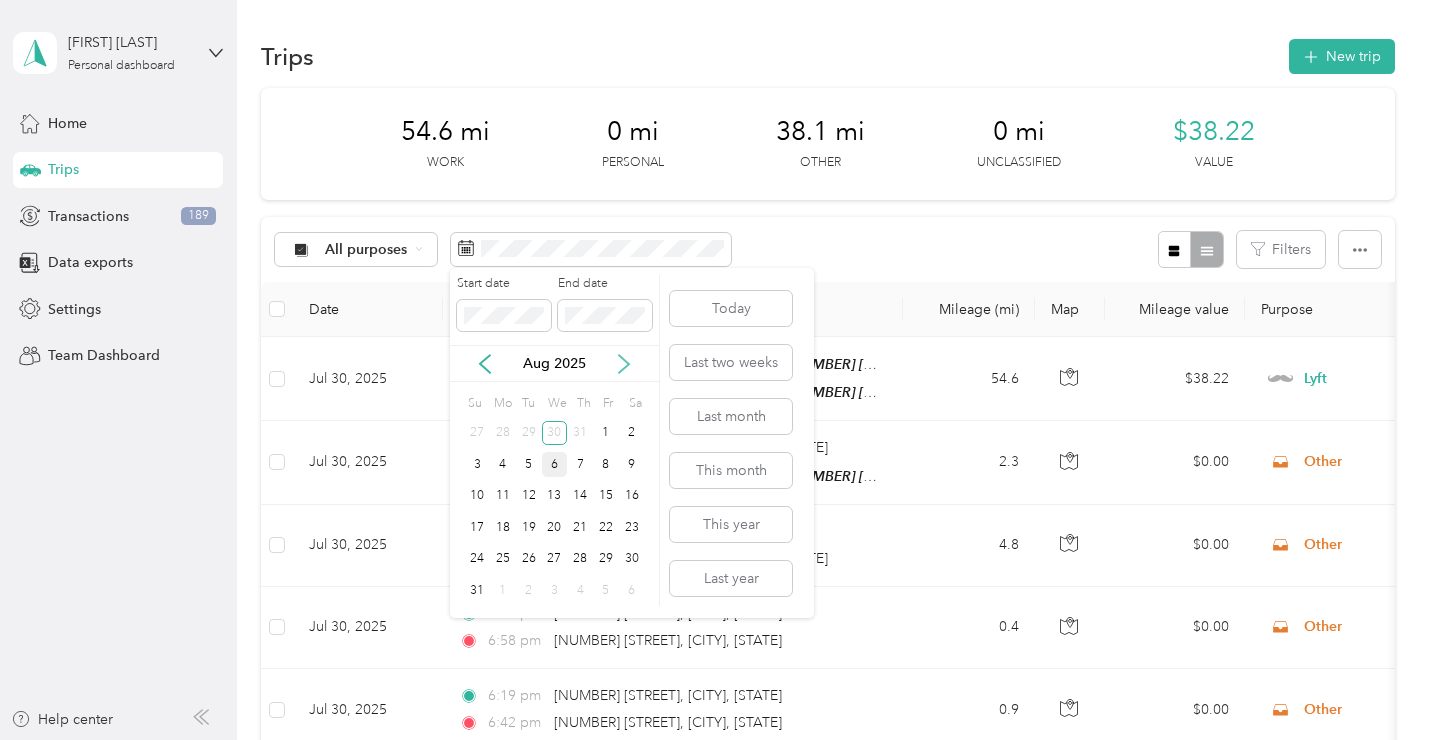 click 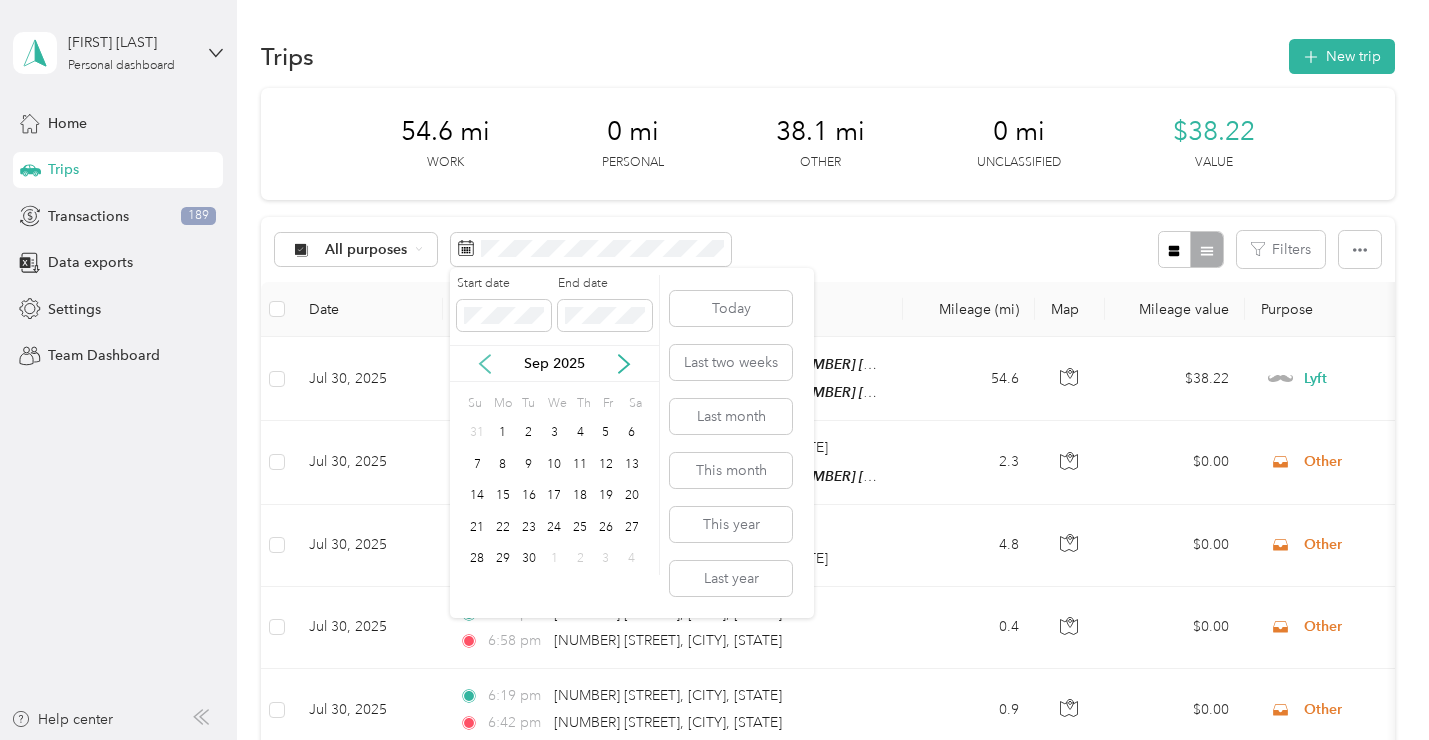 click 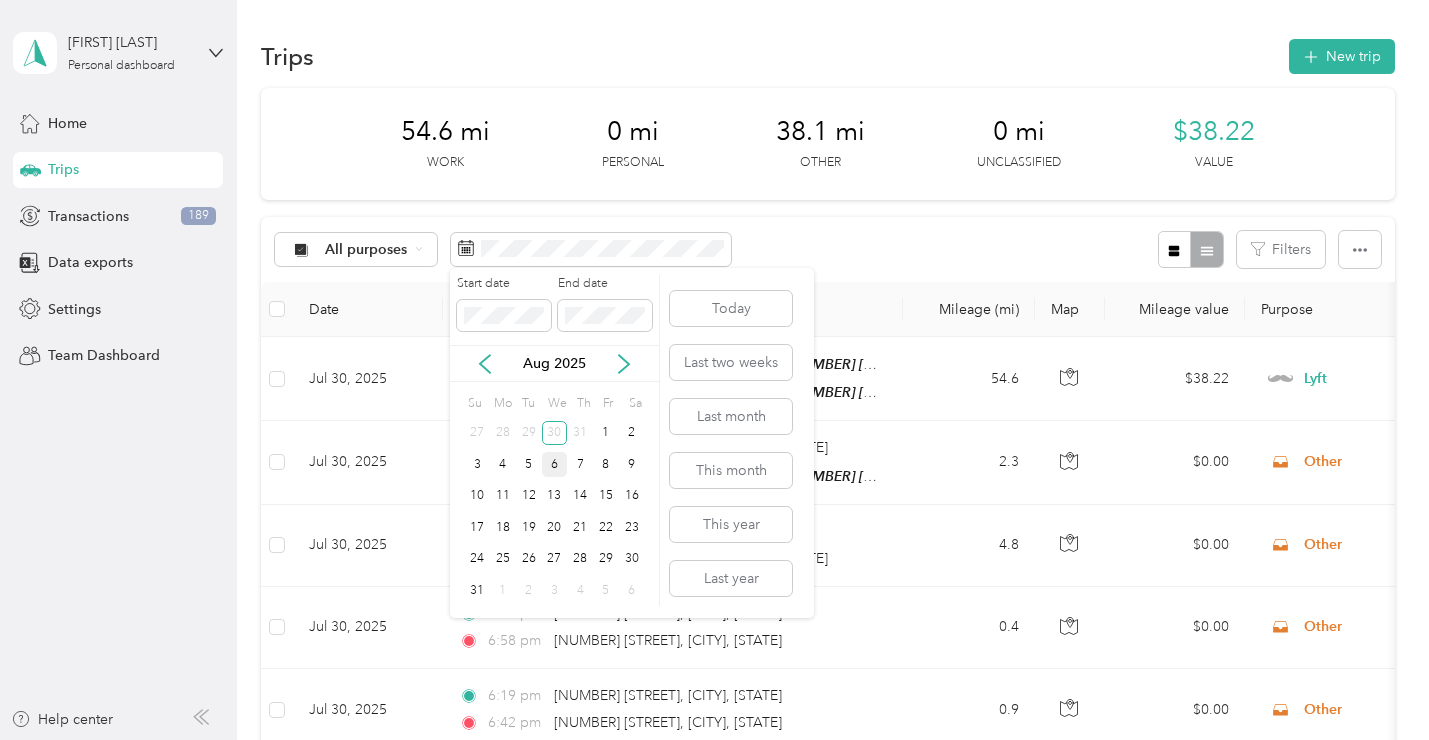 click on "6" at bounding box center [555, 464] 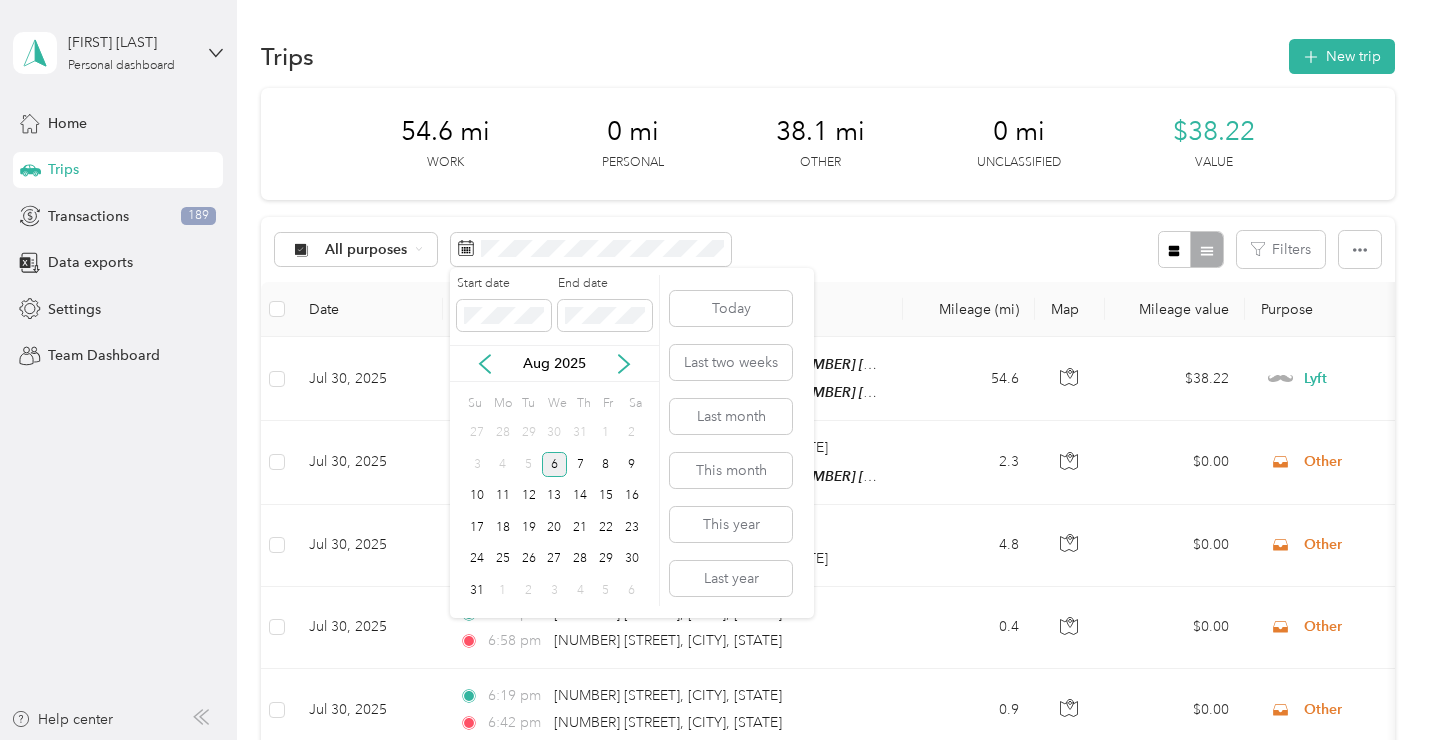 click on "6" at bounding box center (555, 464) 